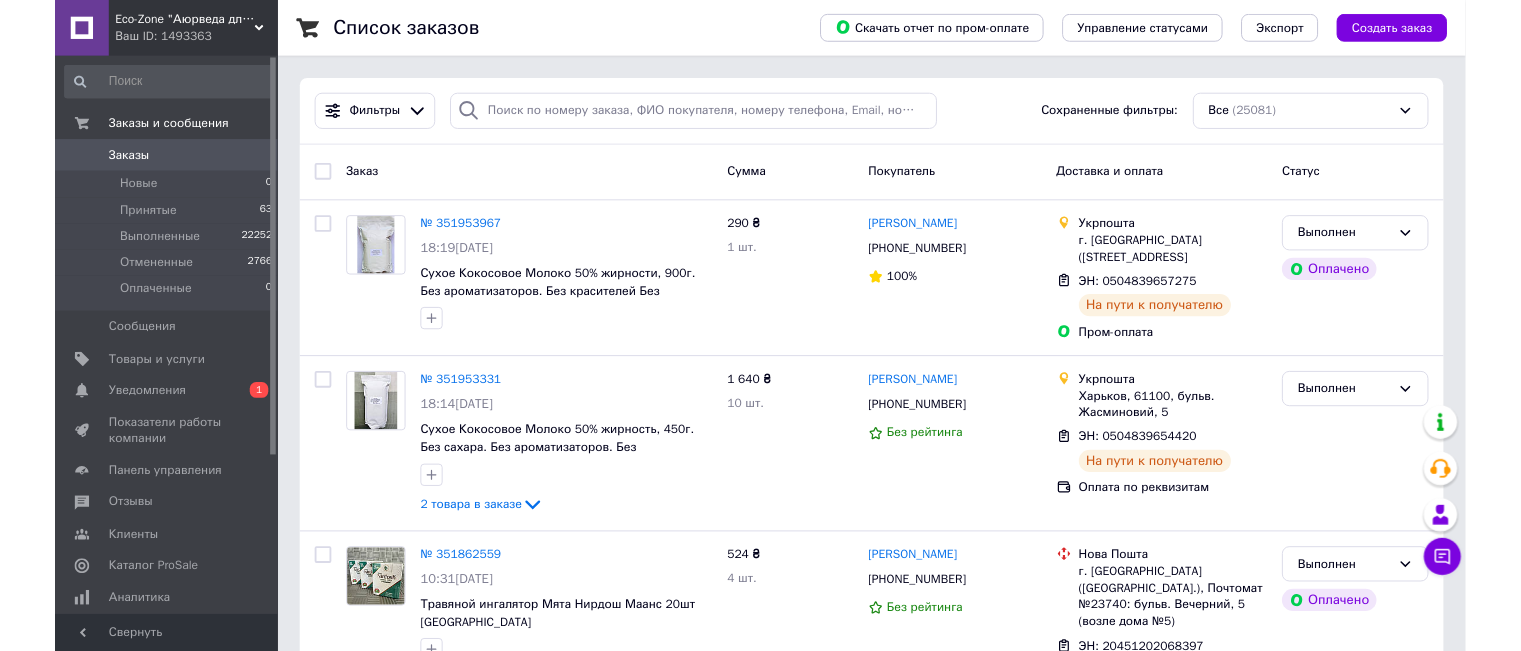 scroll, scrollTop: 0, scrollLeft: 0, axis: both 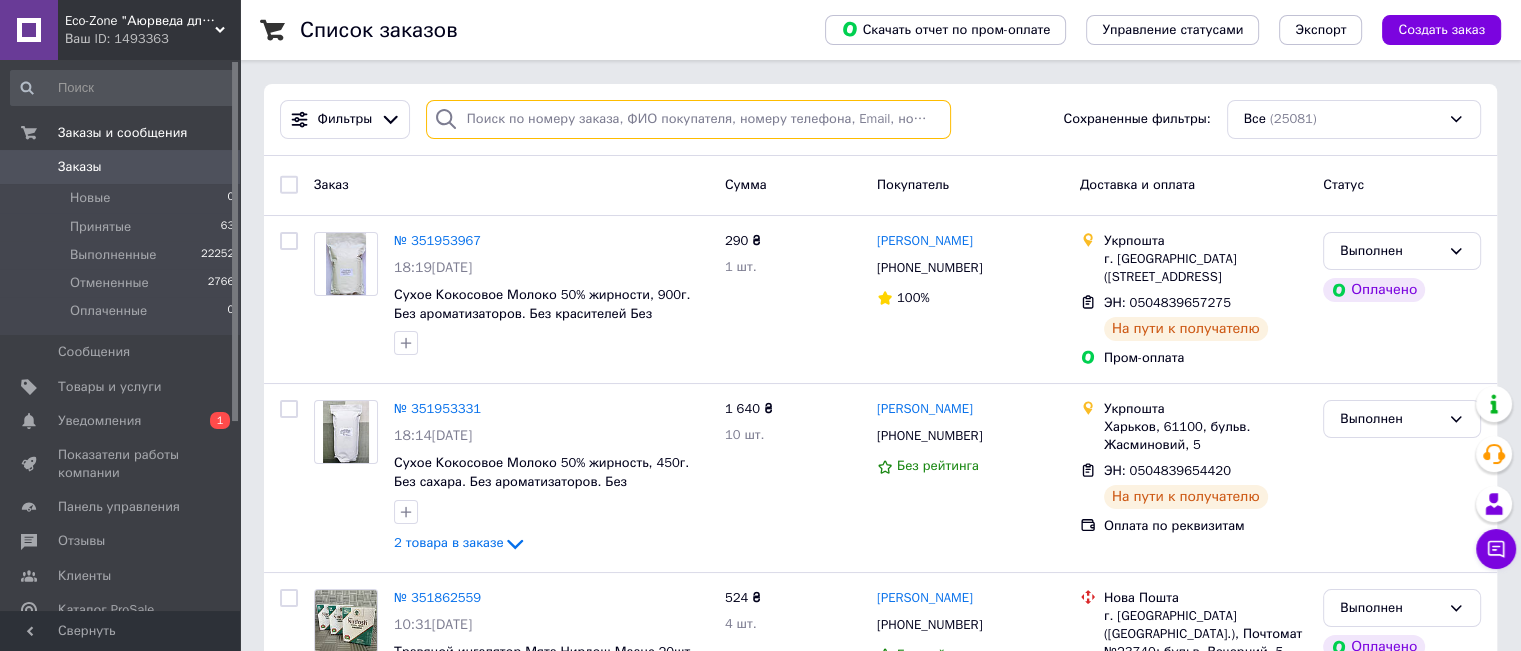 click at bounding box center (688, 119) 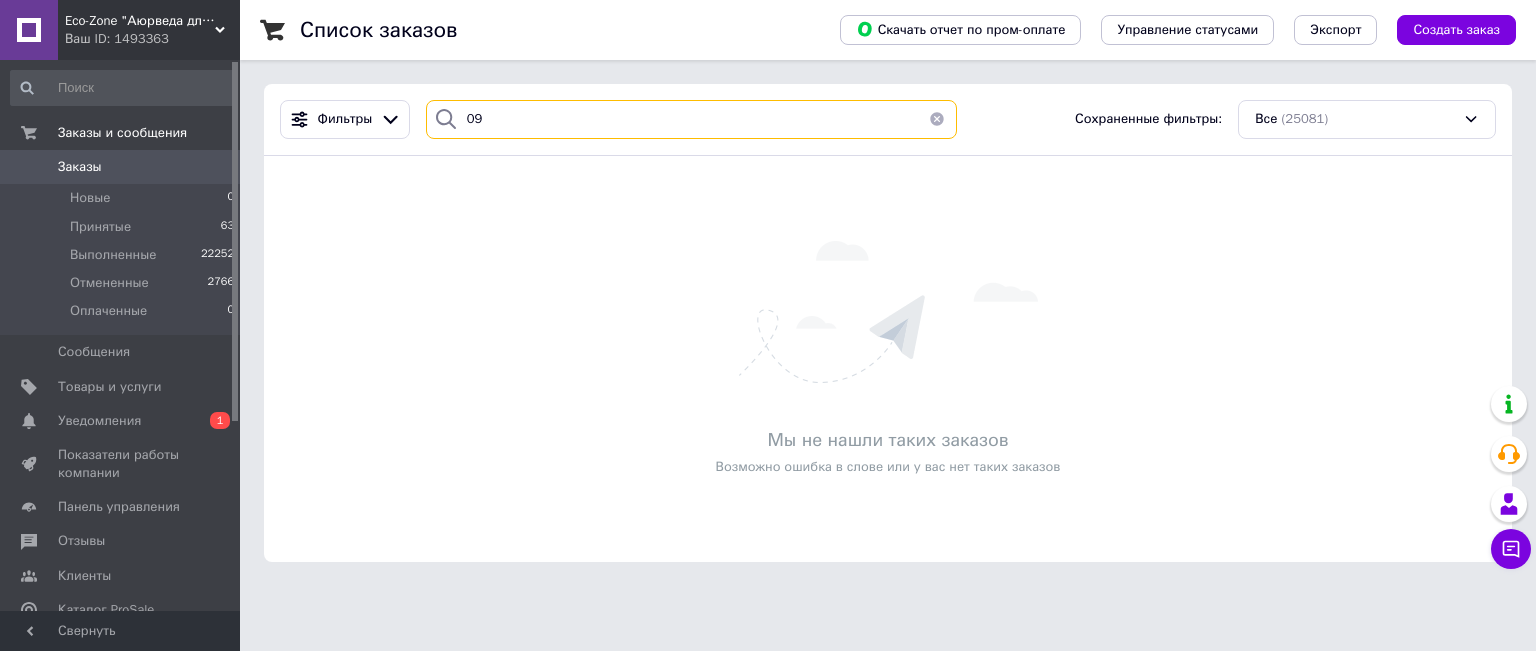 type on "0" 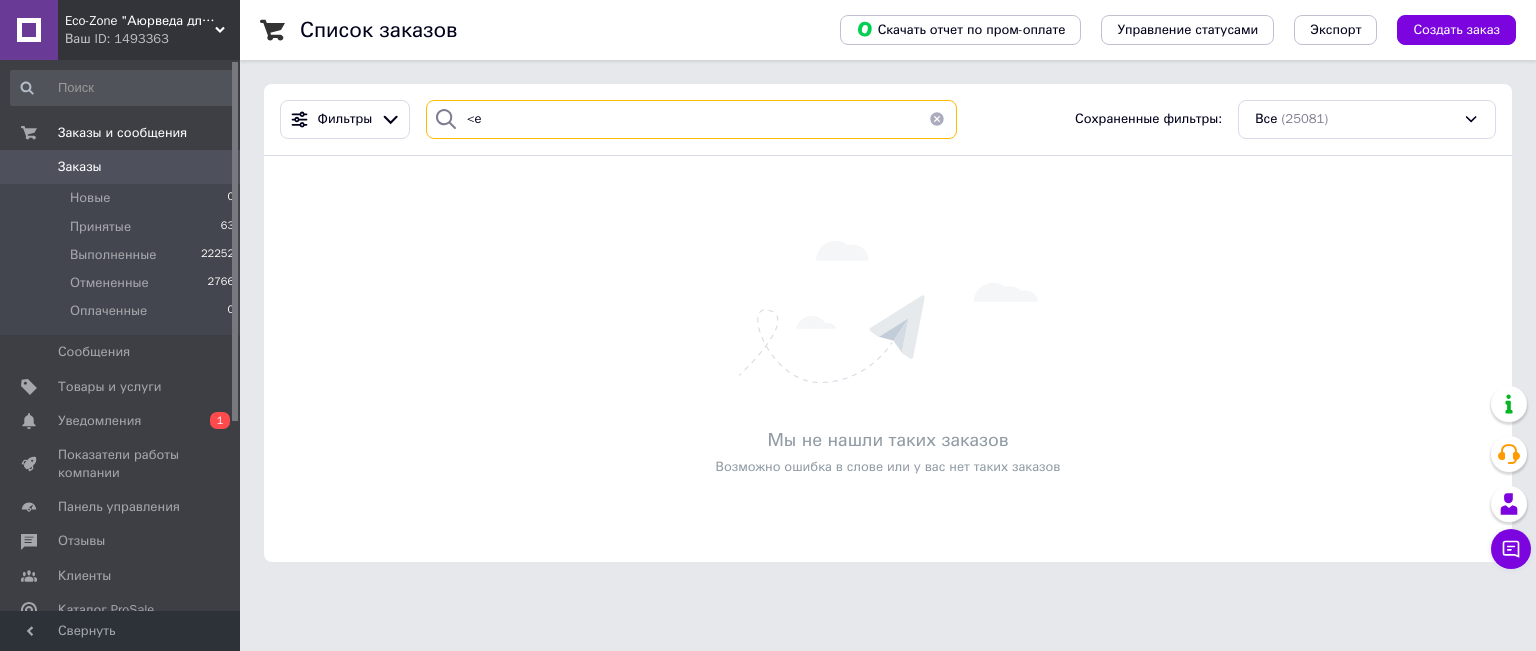 type on "<" 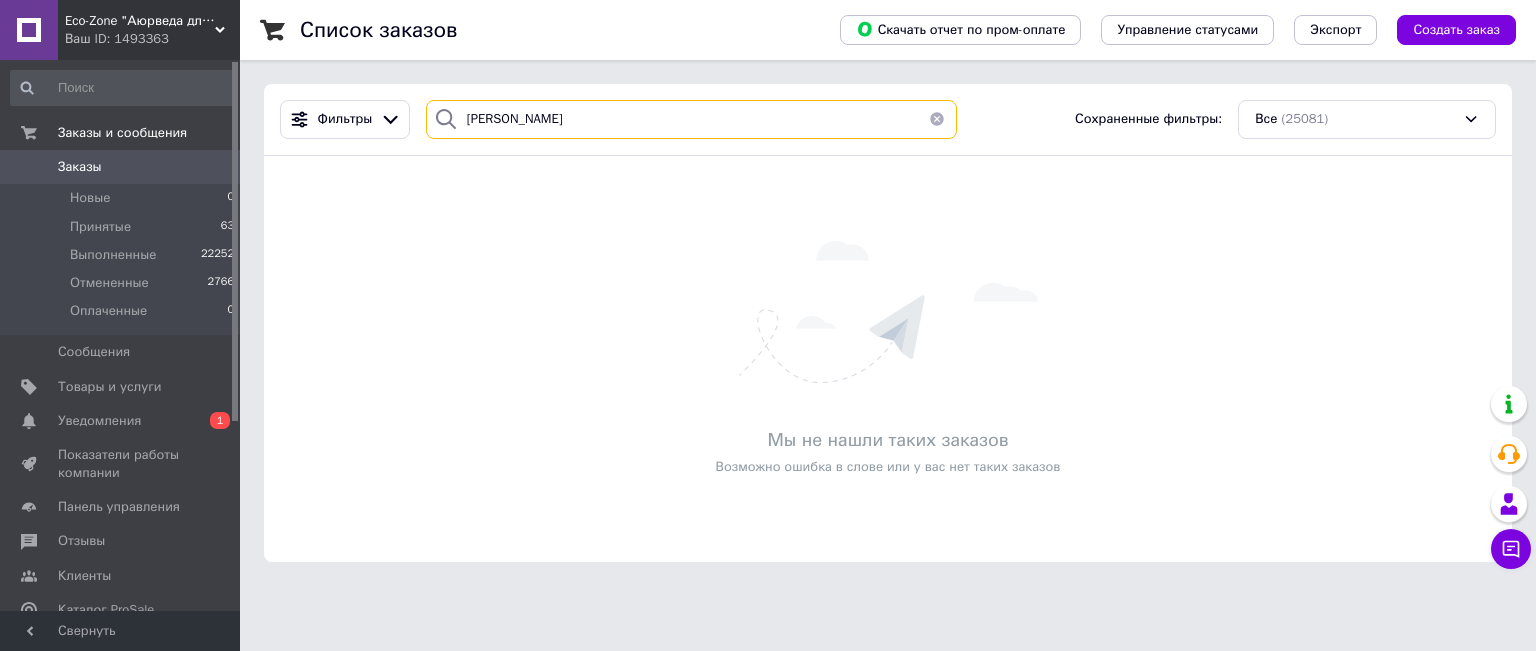 type on "Букачук" 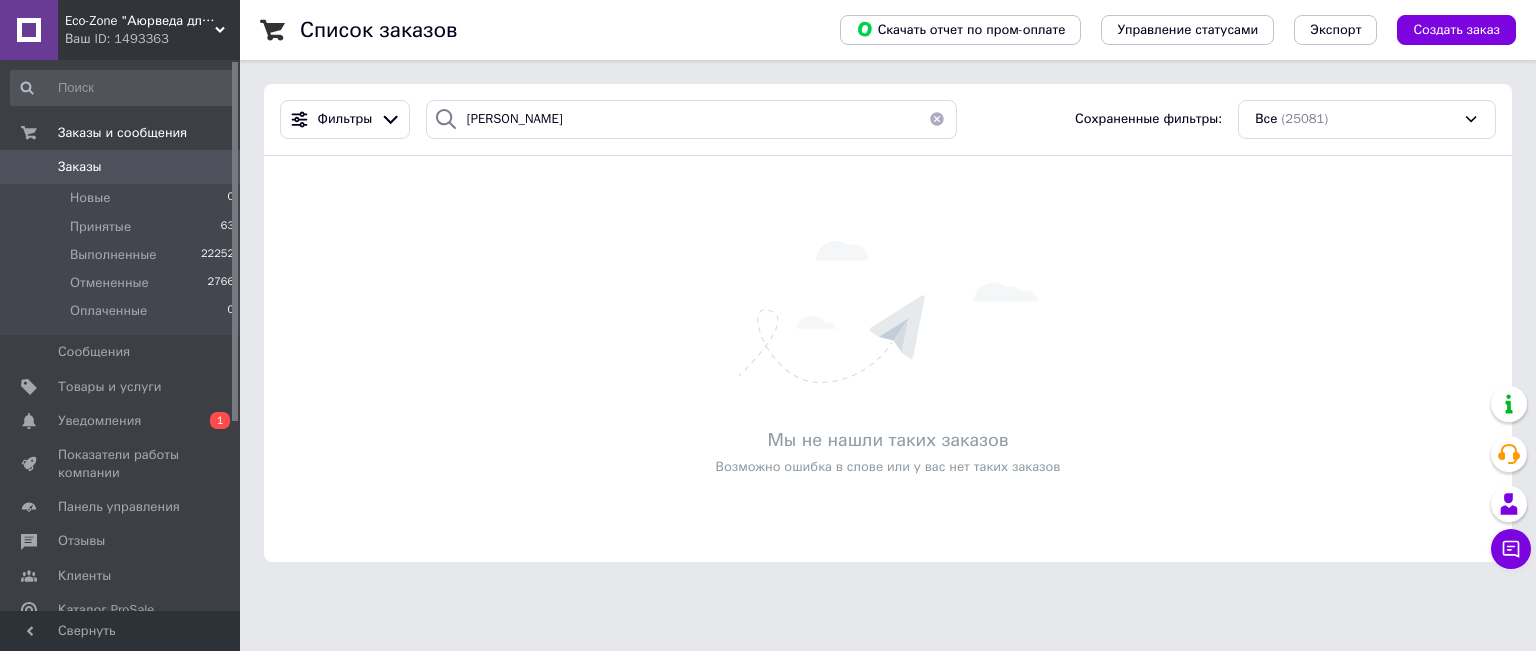 click at bounding box center [937, 119] 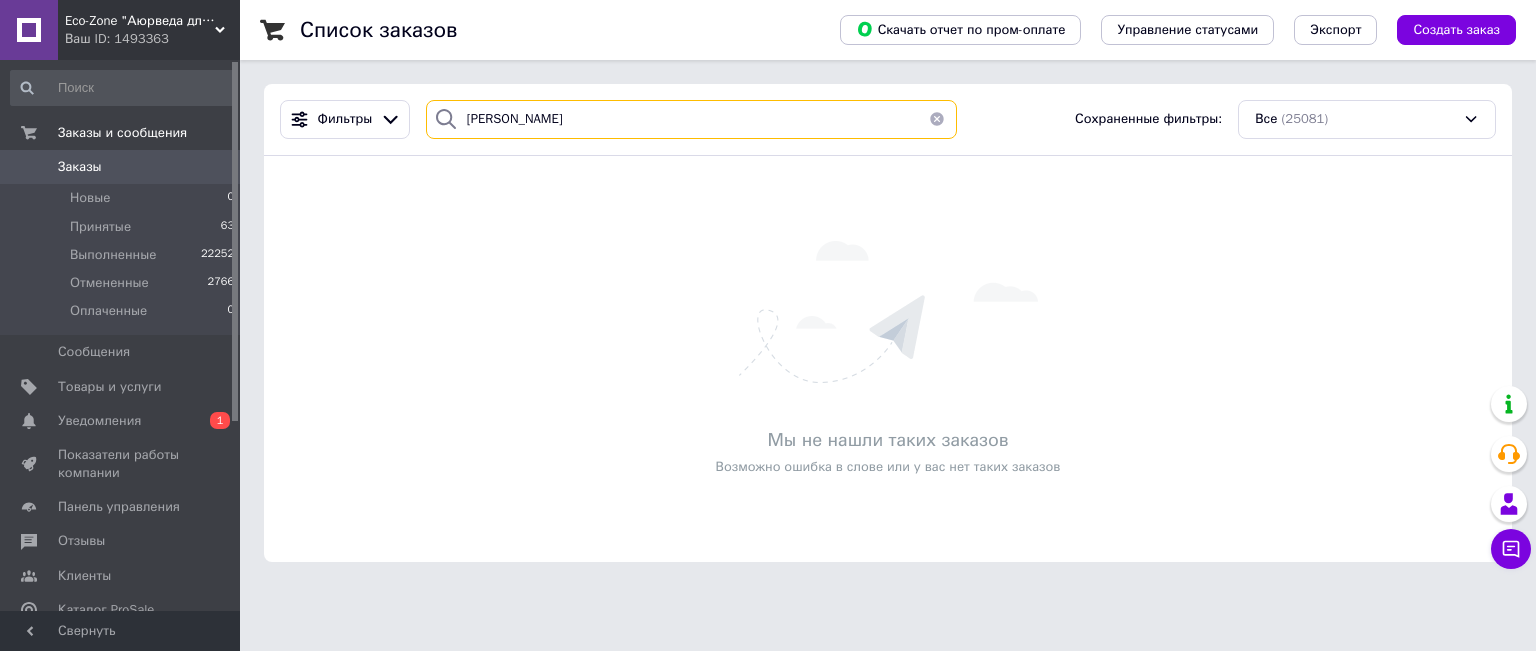 type 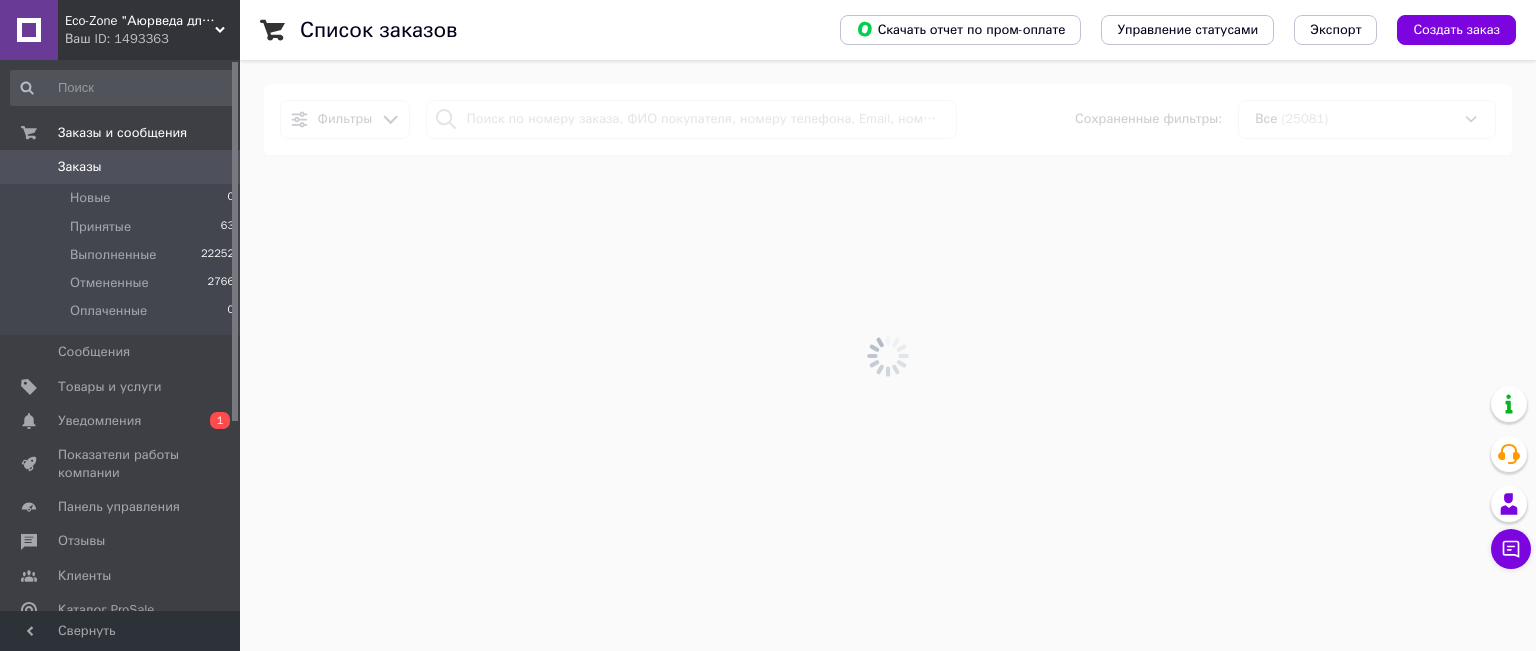 click on "Заказы" at bounding box center [121, 167] 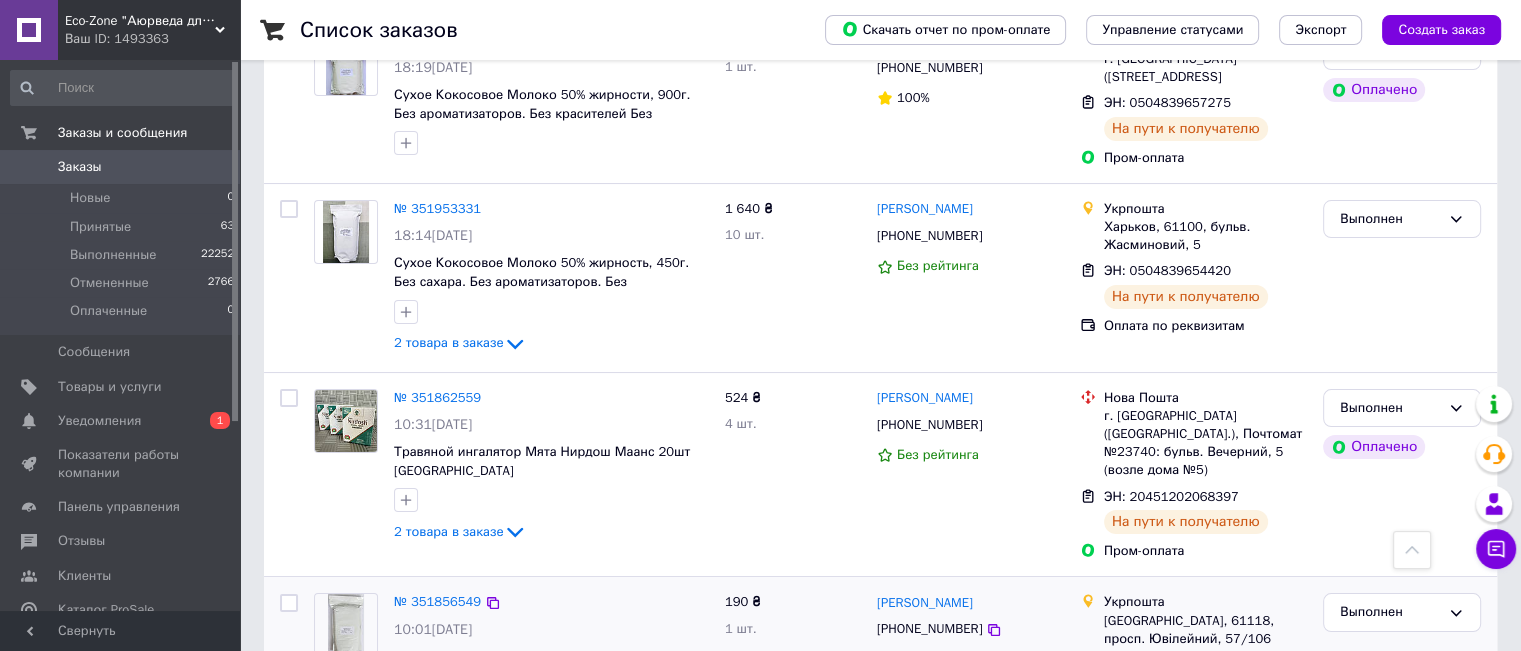 scroll, scrollTop: 0, scrollLeft: 0, axis: both 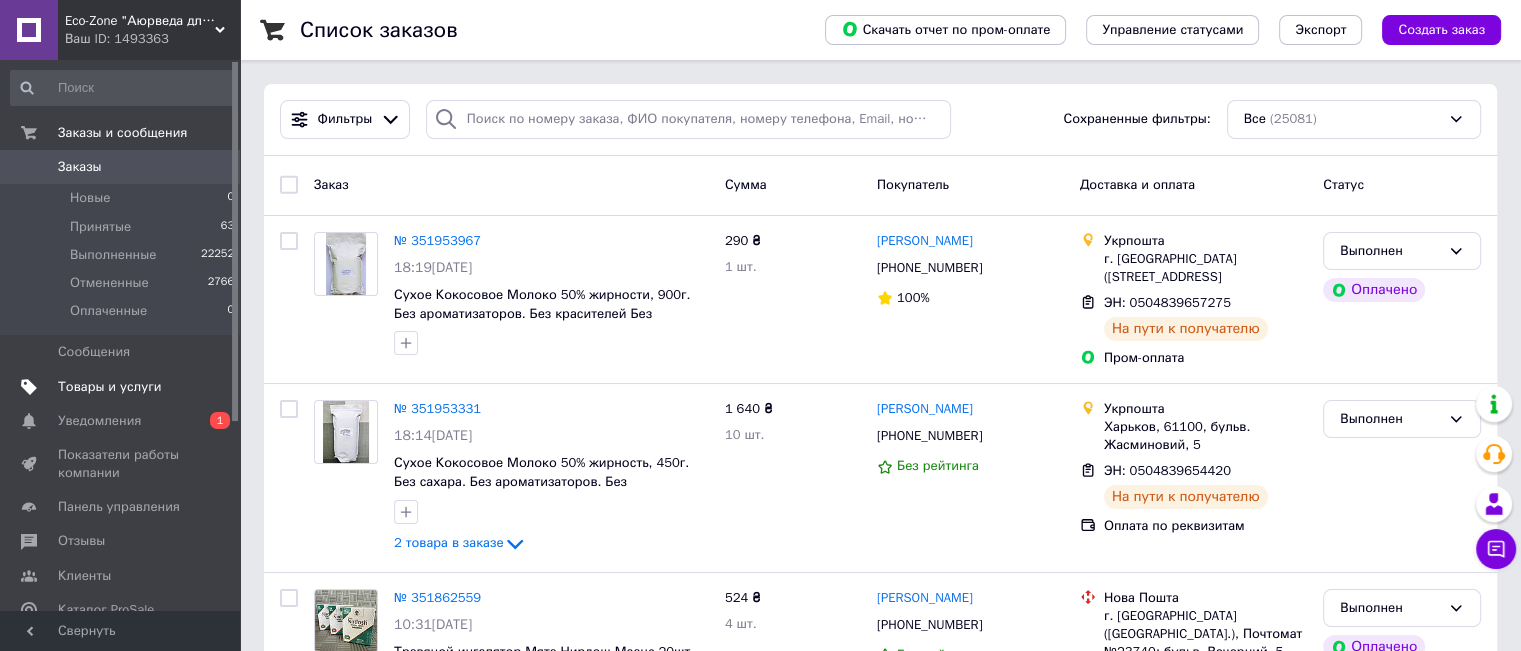 click on "Товары и услуги" at bounding box center [110, 387] 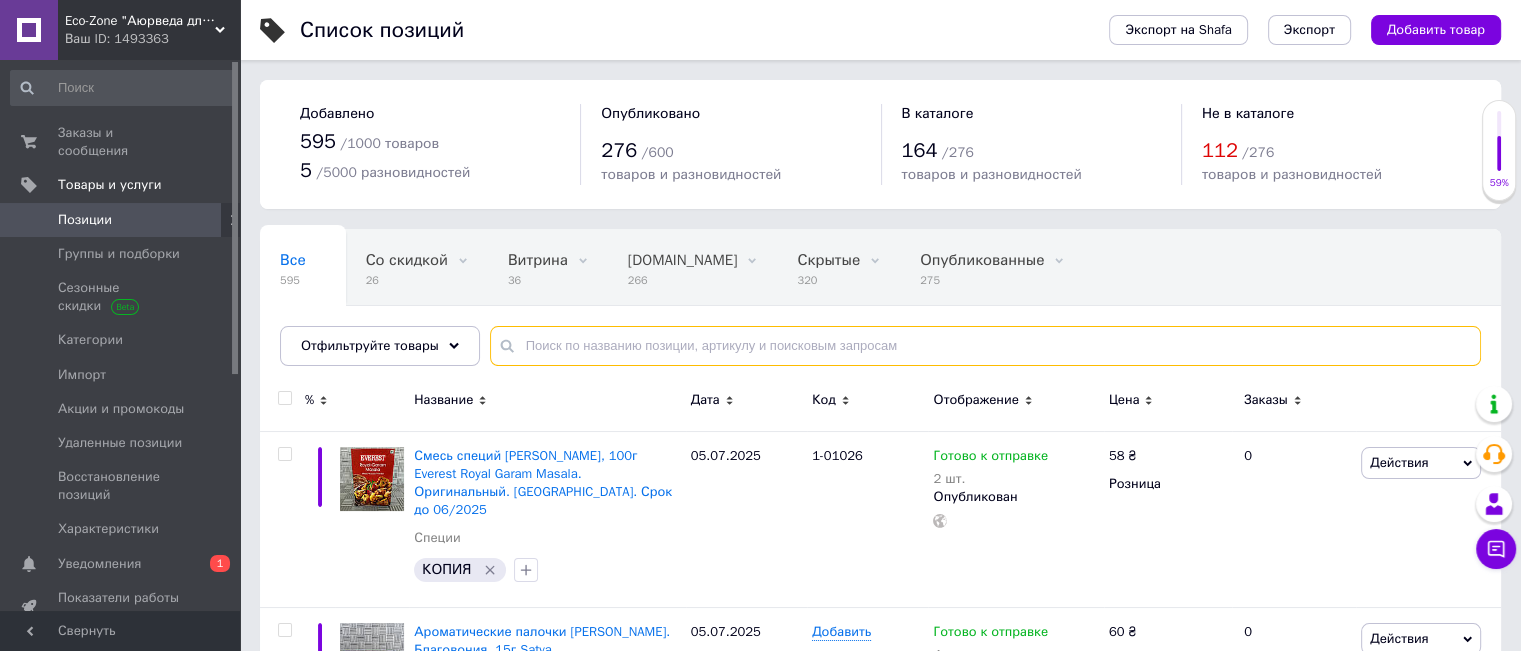 click at bounding box center [985, 346] 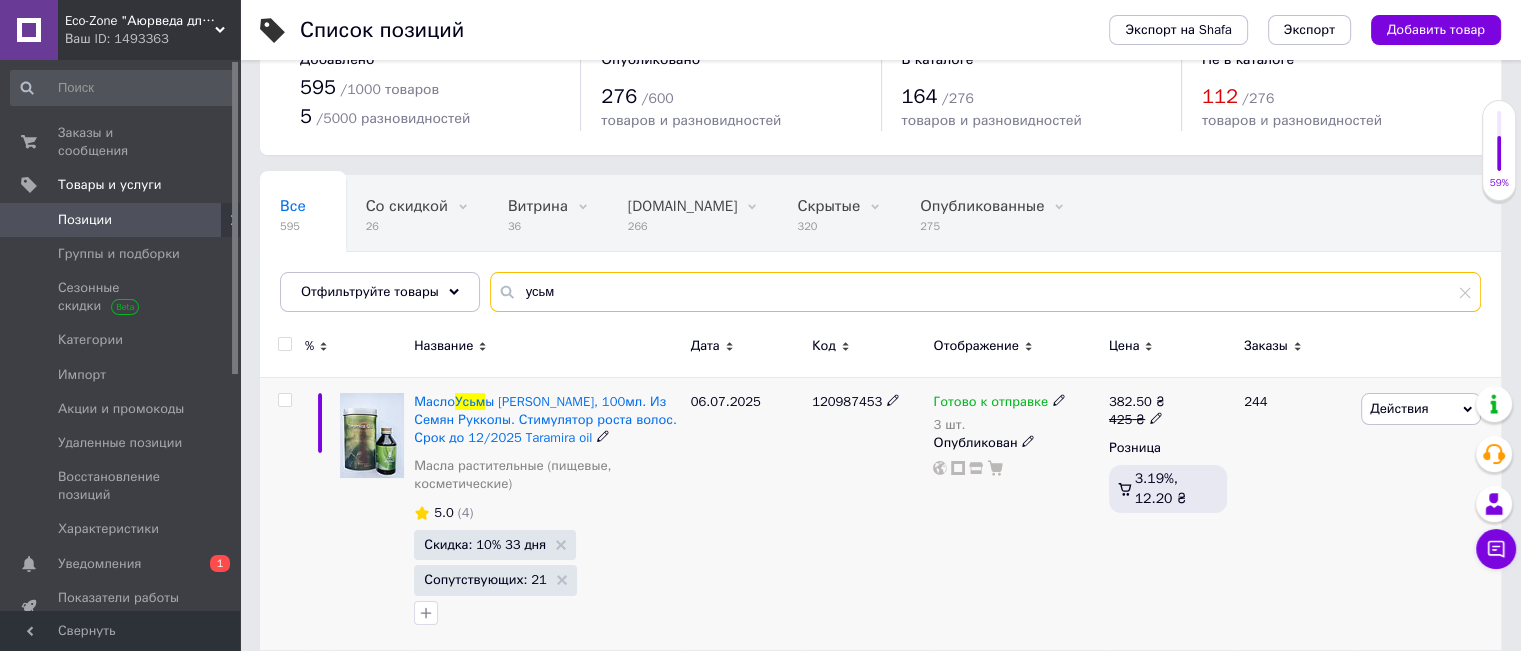 scroll, scrollTop: 100, scrollLeft: 0, axis: vertical 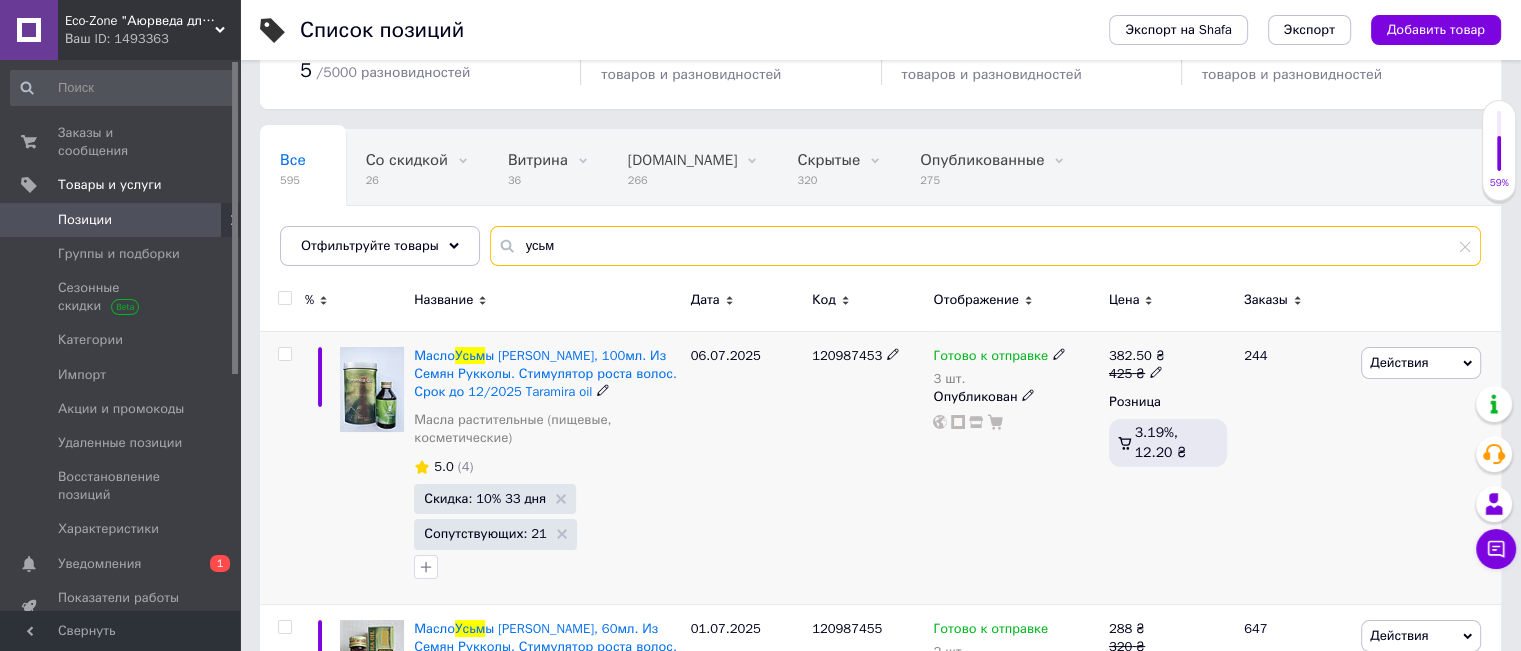 type on "усьм" 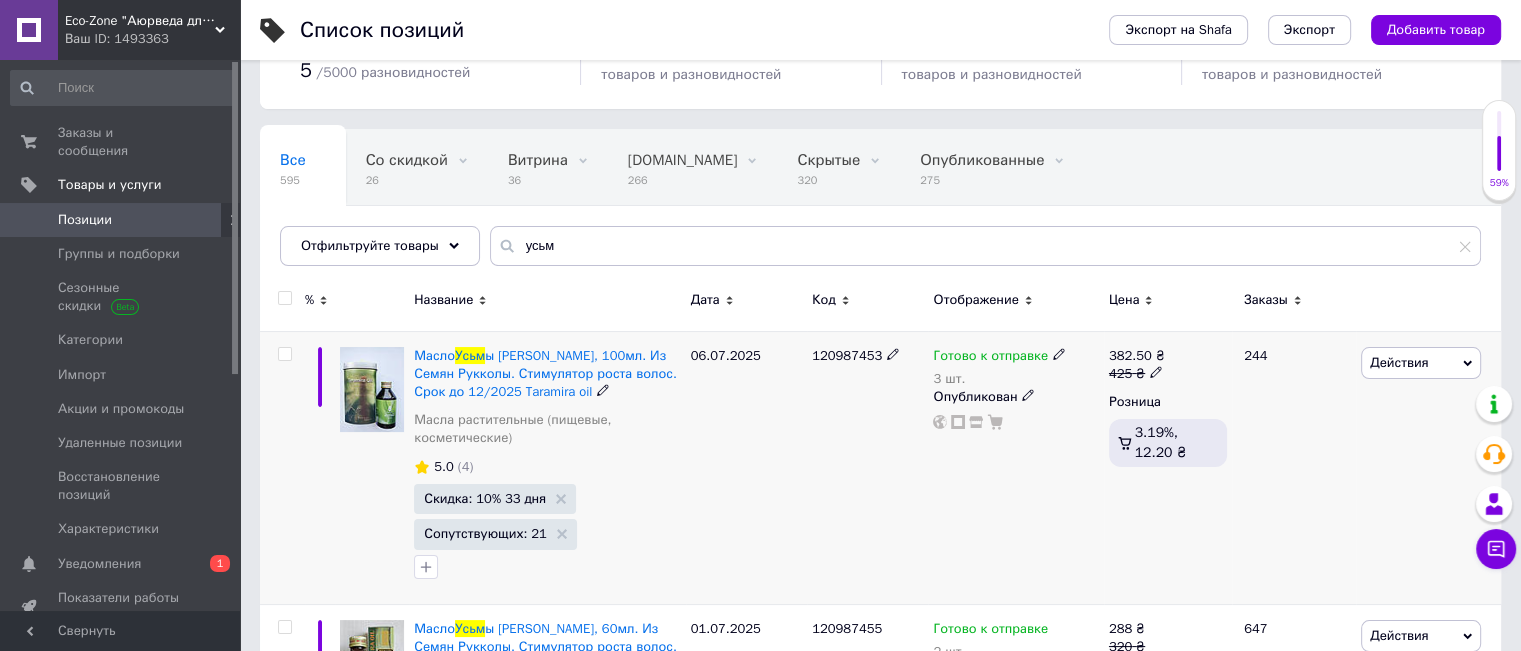 click on "Готово к отправке" at bounding box center (990, 358) 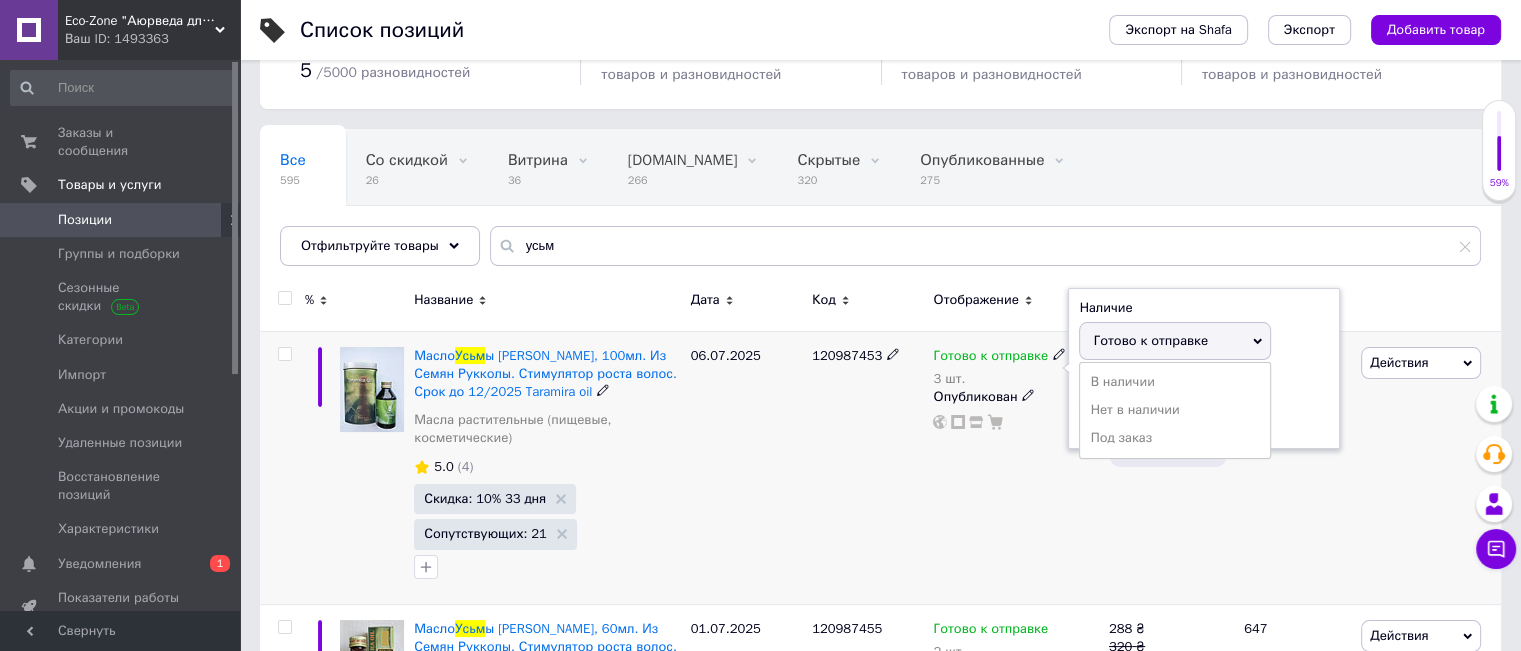click on "Готово к отправке" at bounding box center [1150, 340] 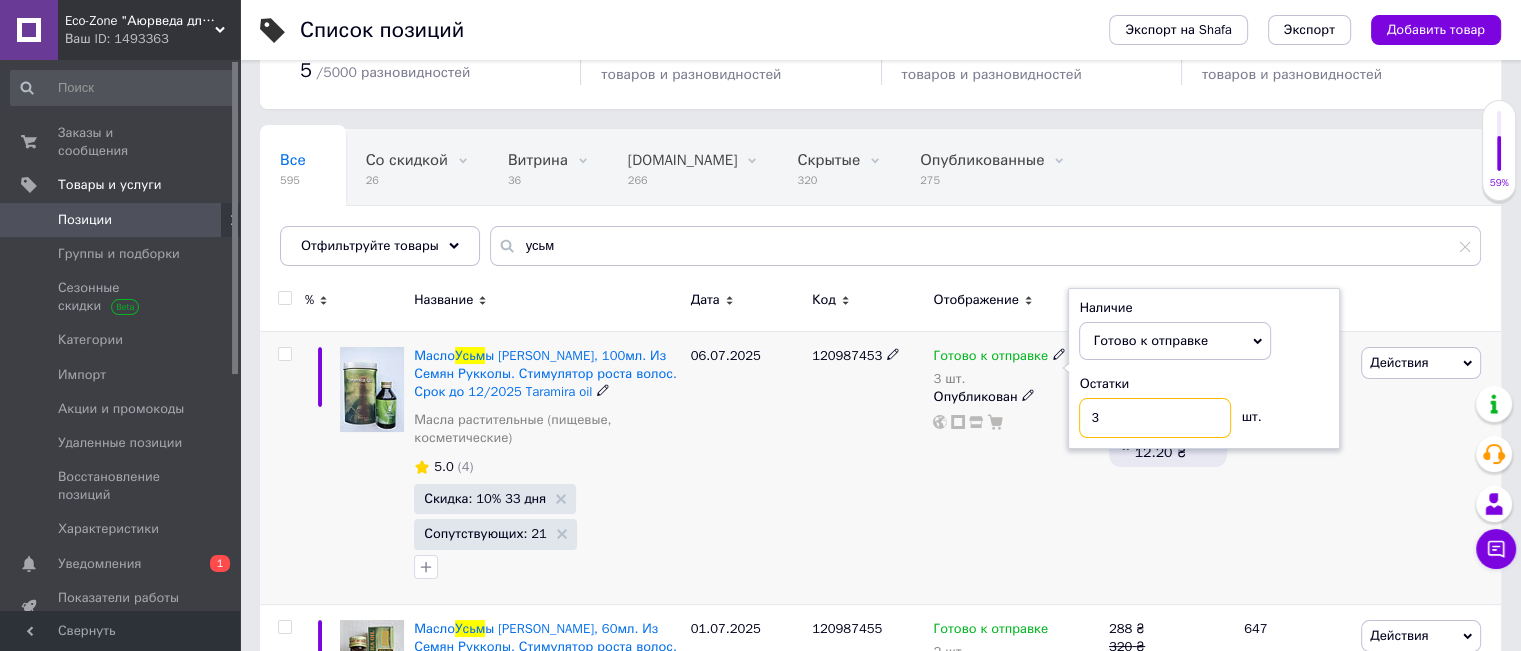 drag, startPoint x: 1105, startPoint y: 427, endPoint x: 1079, endPoint y: 429, distance: 26.076809 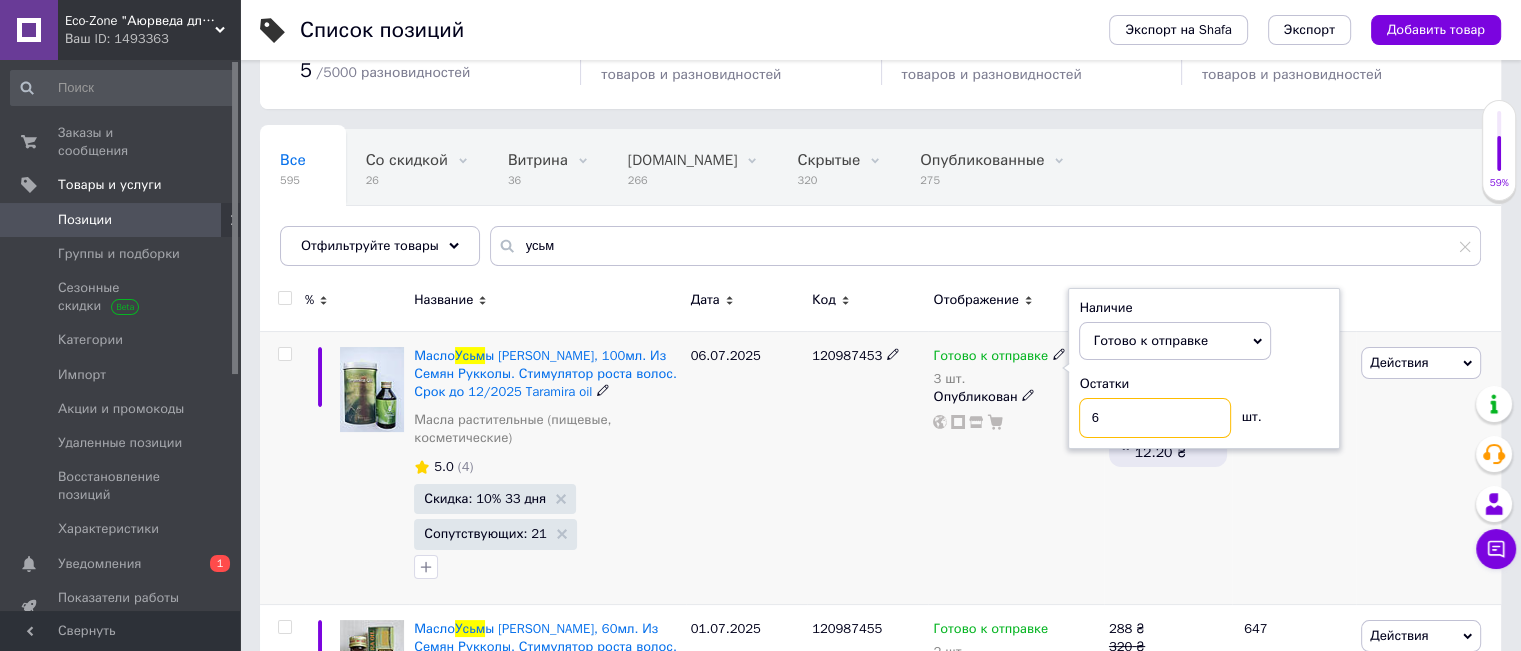 type on "6" 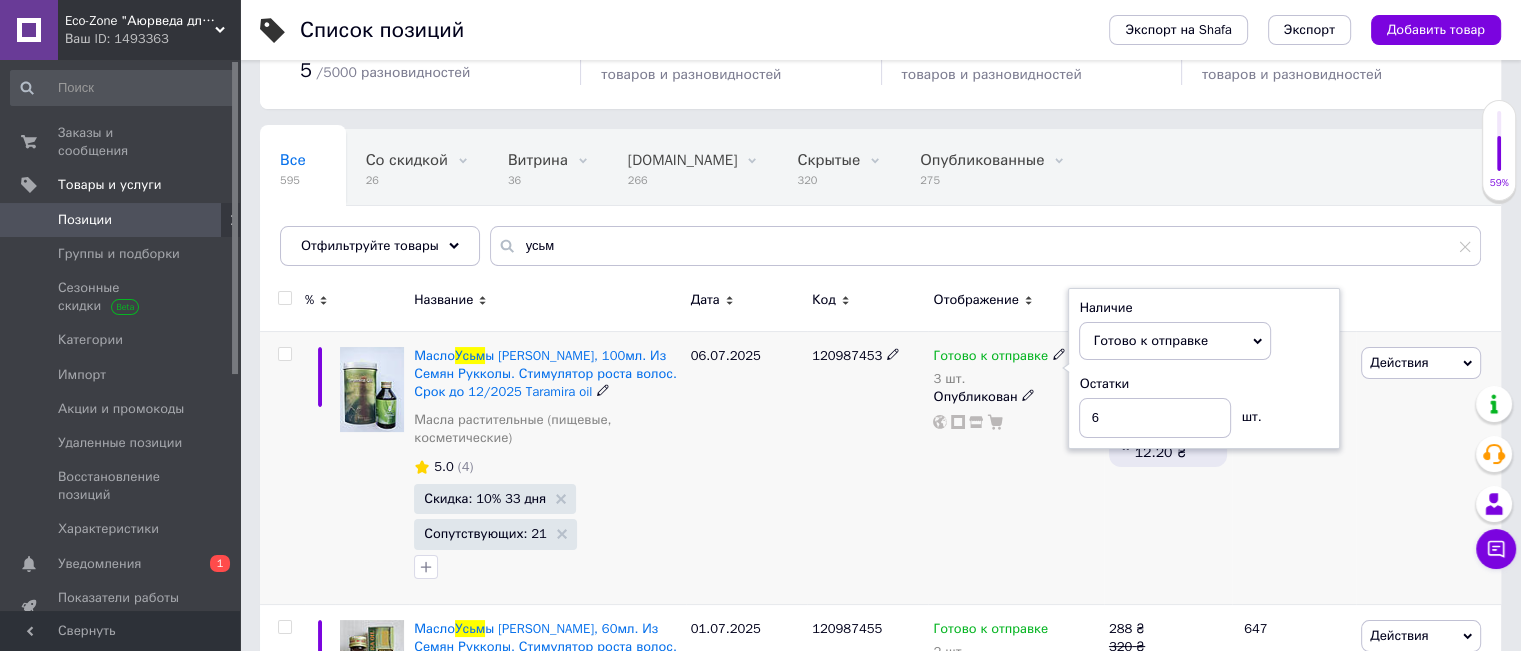 click on "120987453" at bounding box center [867, 467] 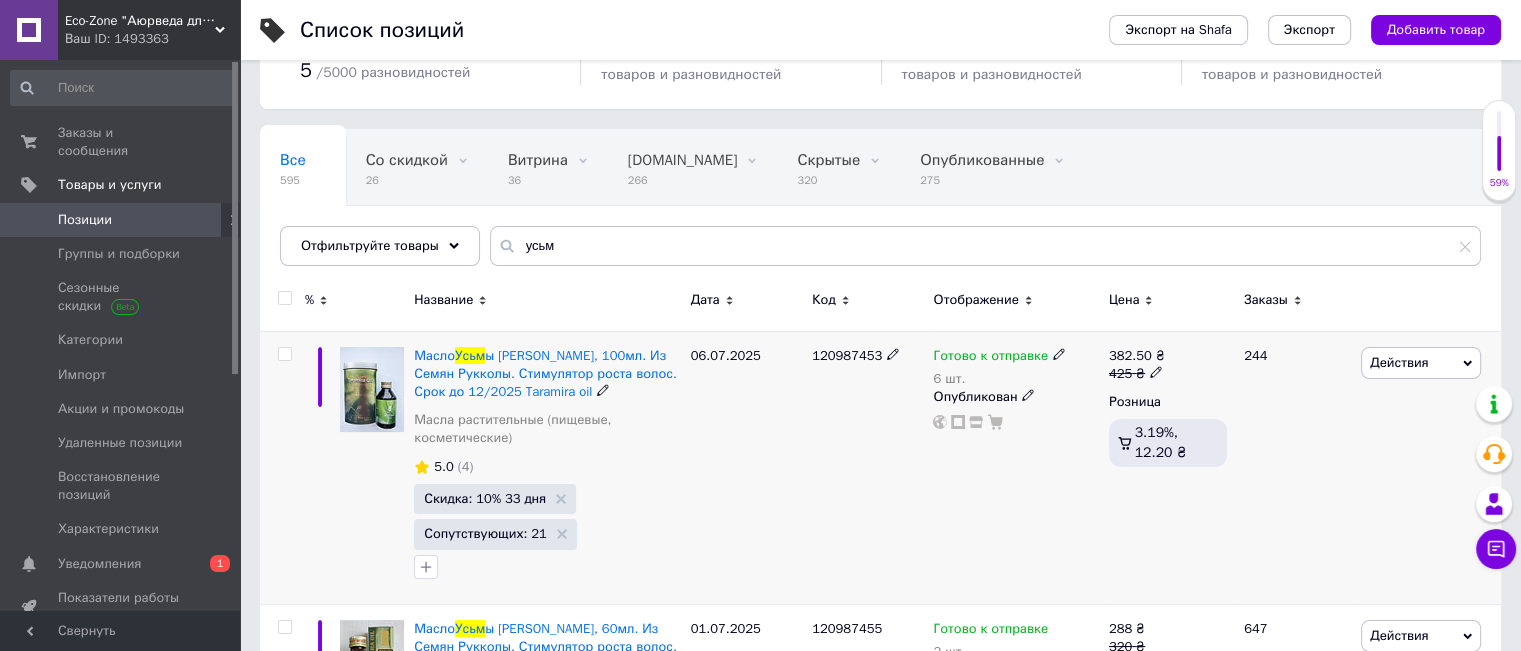 click on "120987453" at bounding box center [867, 467] 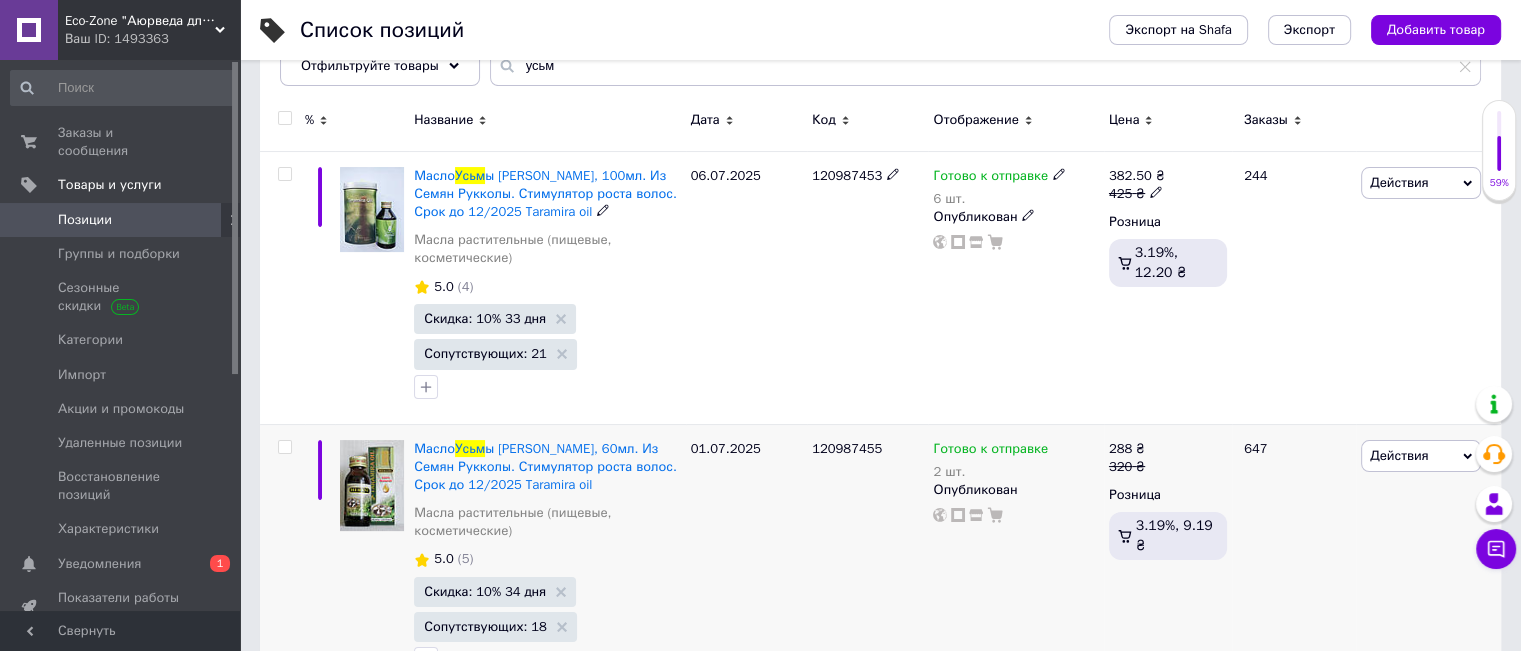 scroll, scrollTop: 400, scrollLeft: 0, axis: vertical 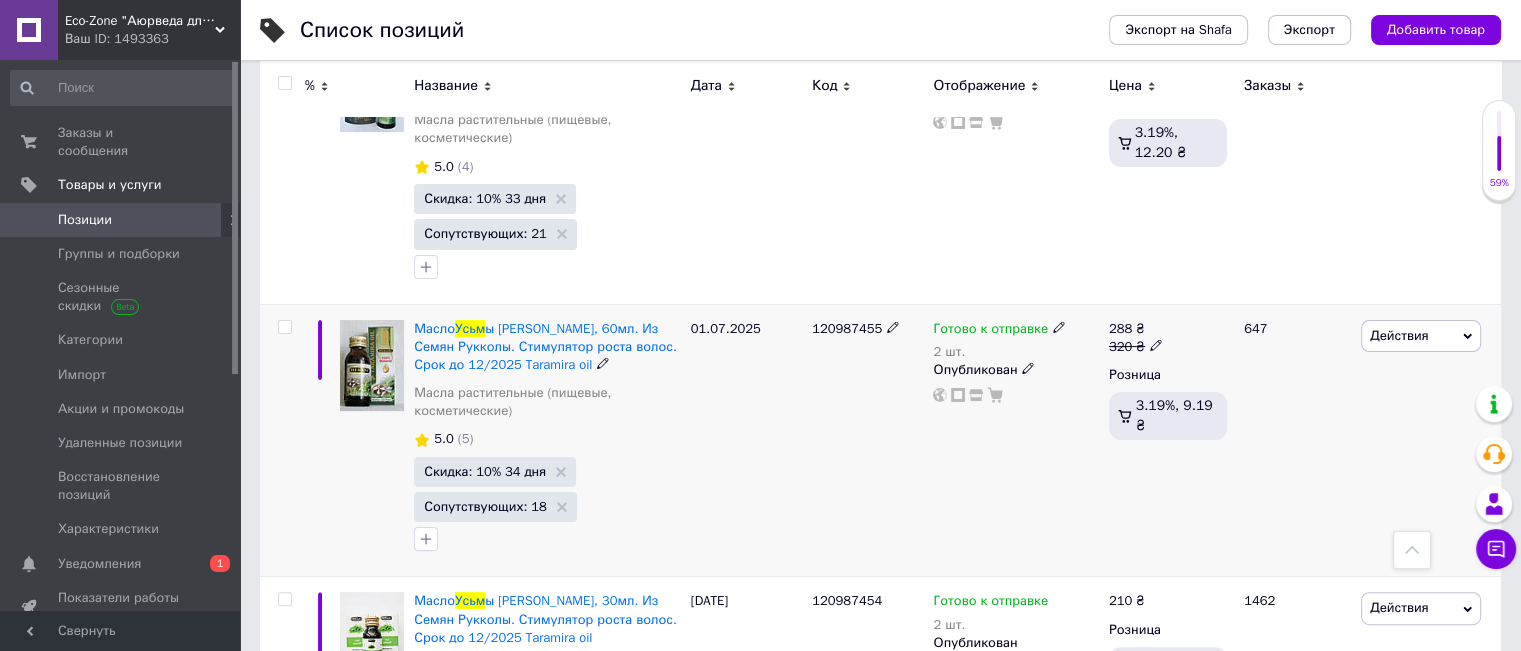 click on "Готово к отправке" at bounding box center [990, 331] 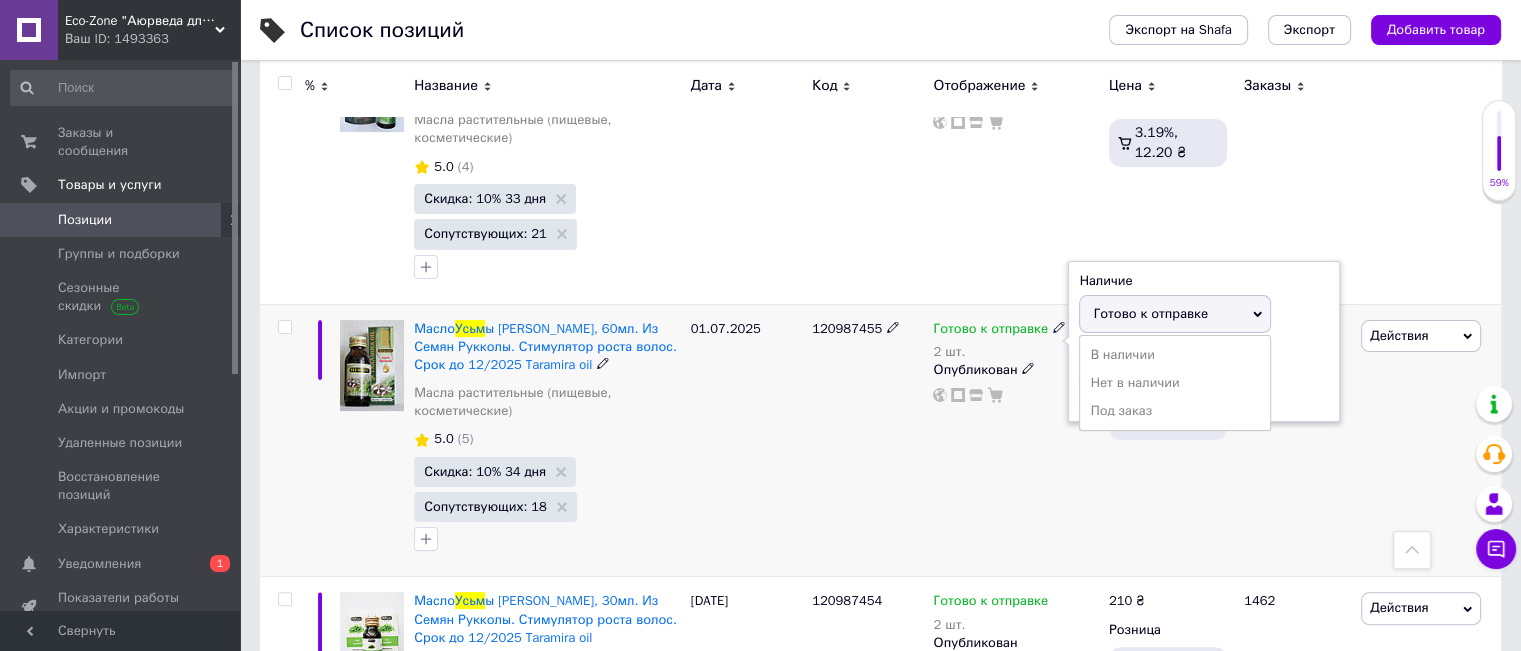 click on "Готово к отправке" at bounding box center [1150, 313] 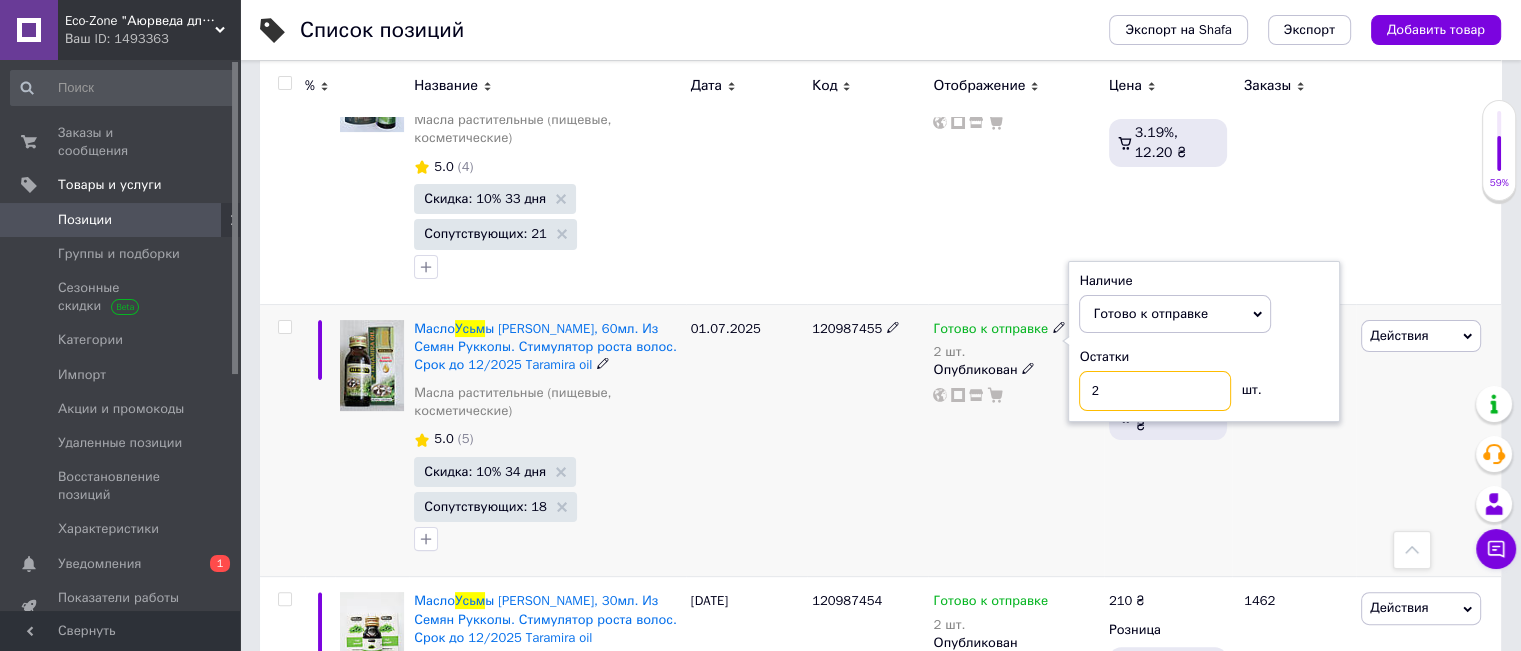 drag, startPoint x: 1126, startPoint y: 395, endPoint x: 1072, endPoint y: 387, distance: 54.589375 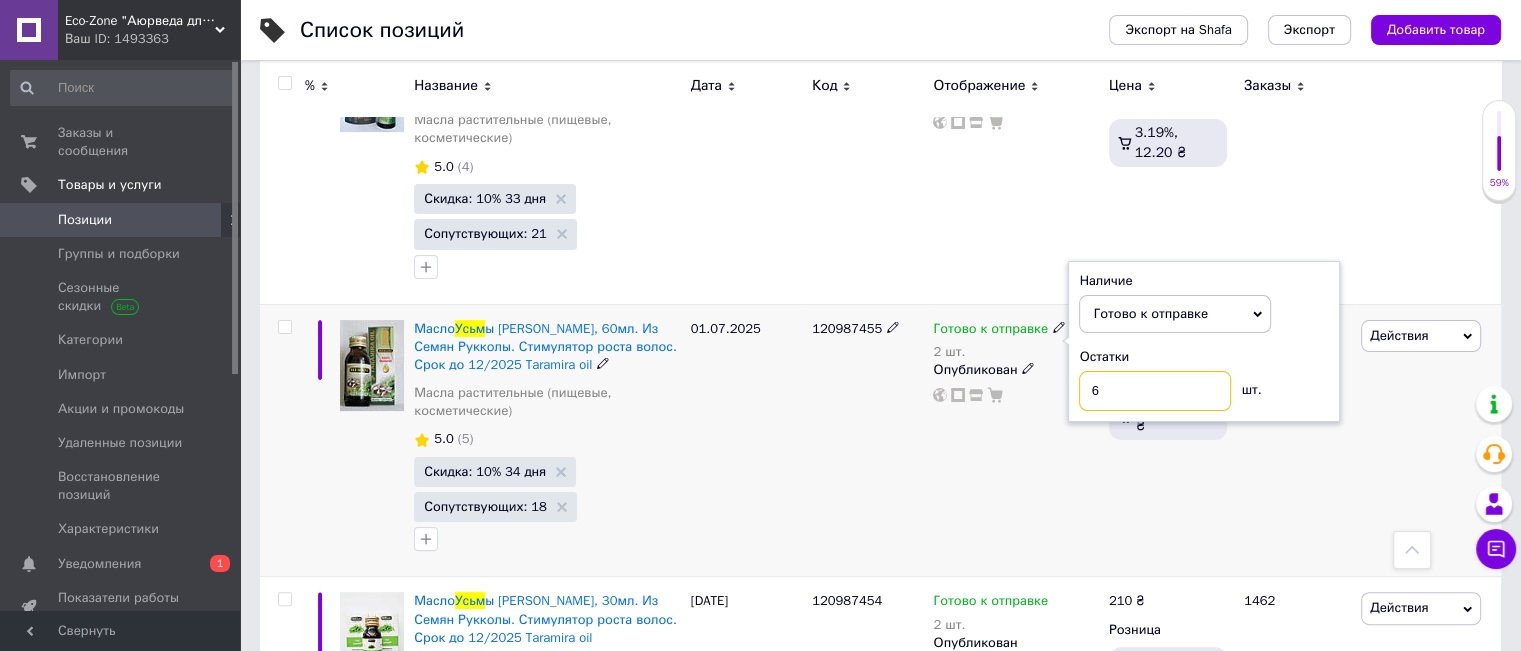 type on "6" 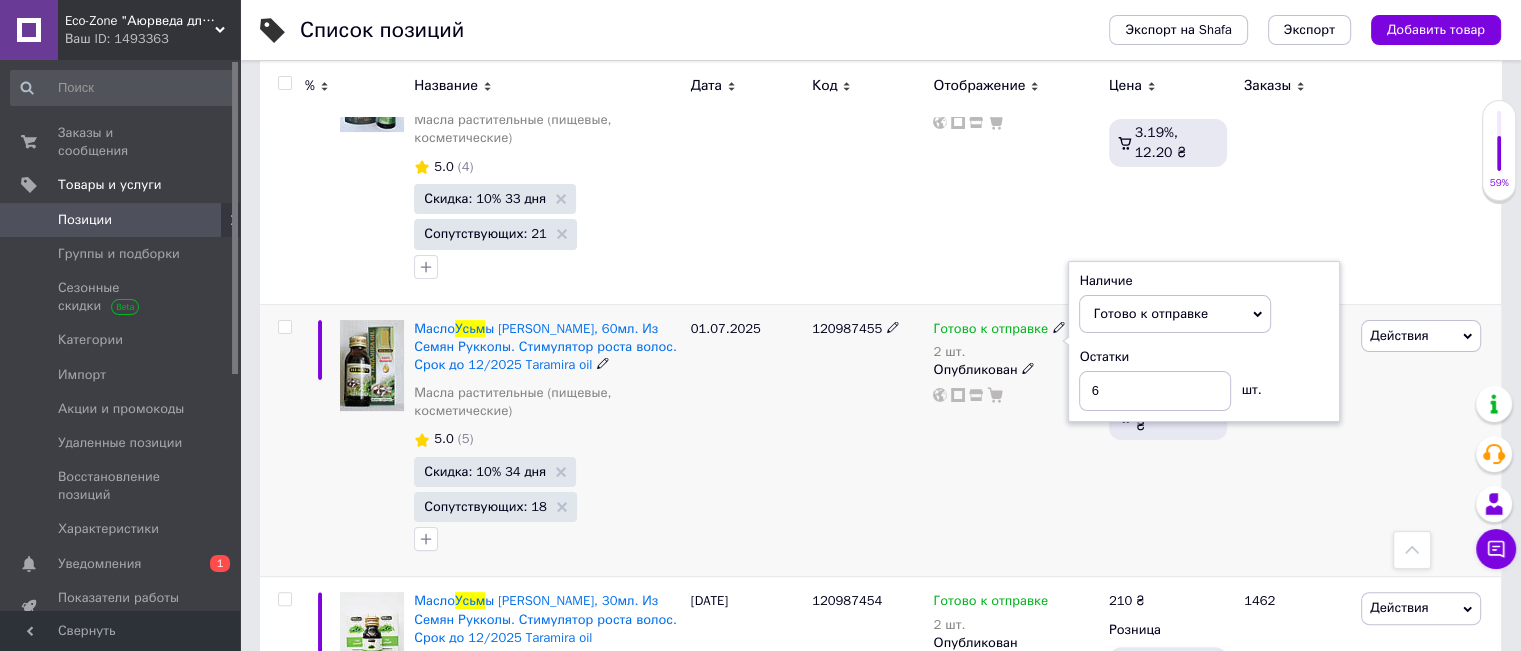click on "288   ₴ 320   ₴ Розница 3.19%, 9.19 ₴" at bounding box center (1168, 440) 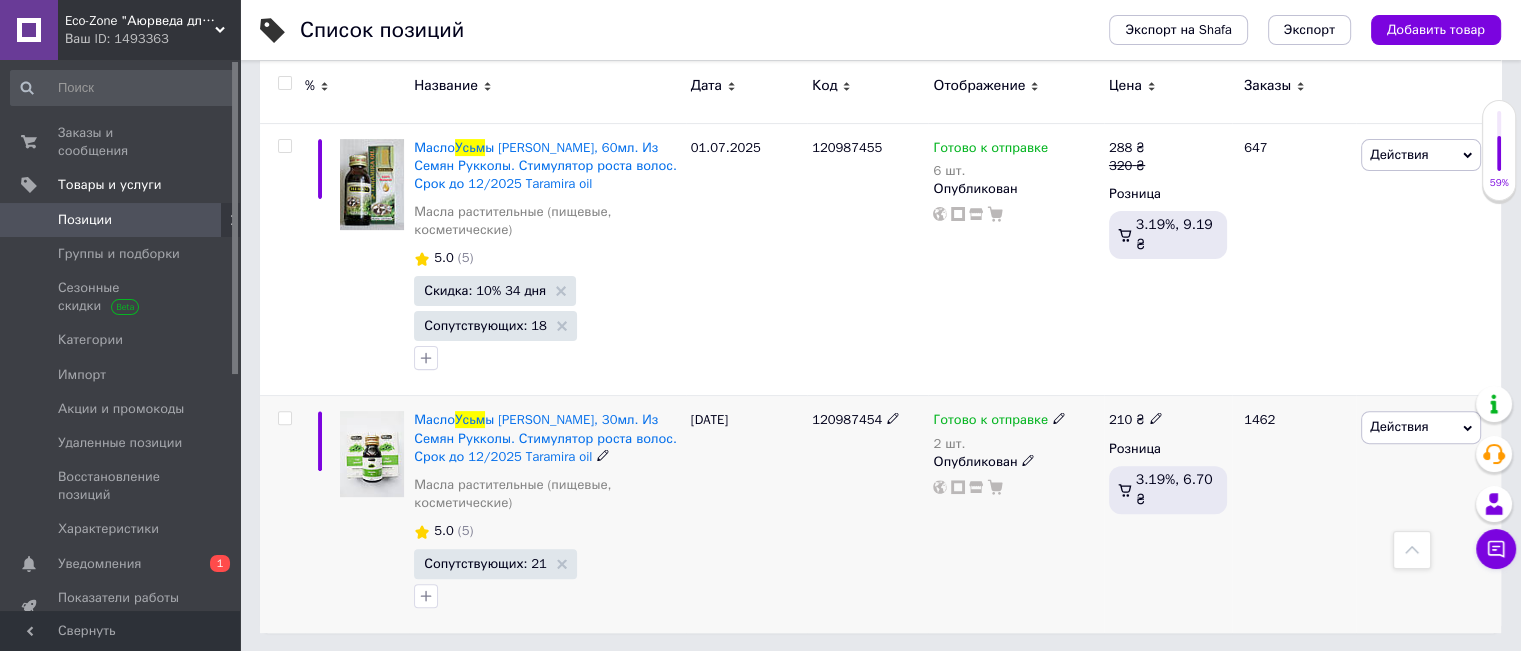 click on "Готово к отправке" at bounding box center [990, 422] 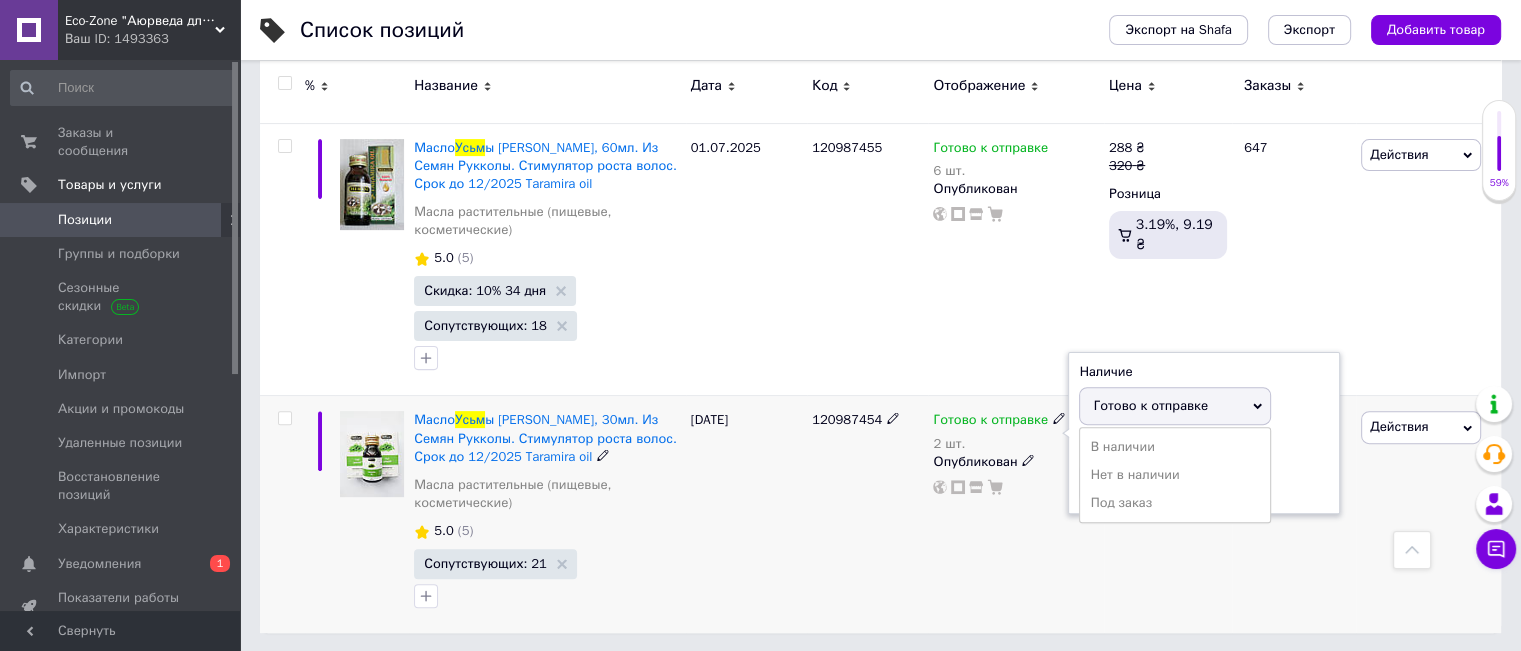 click on "Готово к отправке" at bounding box center [1150, 405] 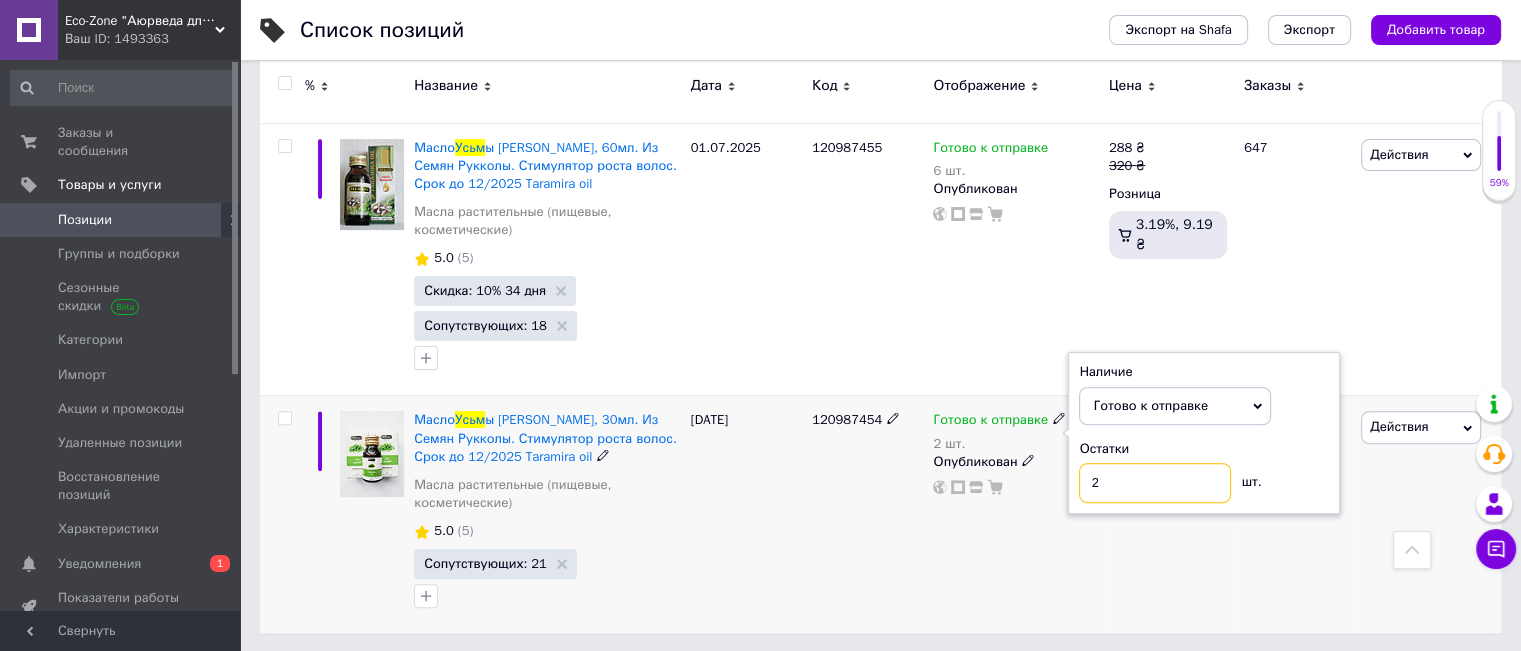 drag, startPoint x: 1112, startPoint y: 494, endPoint x: 1065, endPoint y: 481, distance: 48.76474 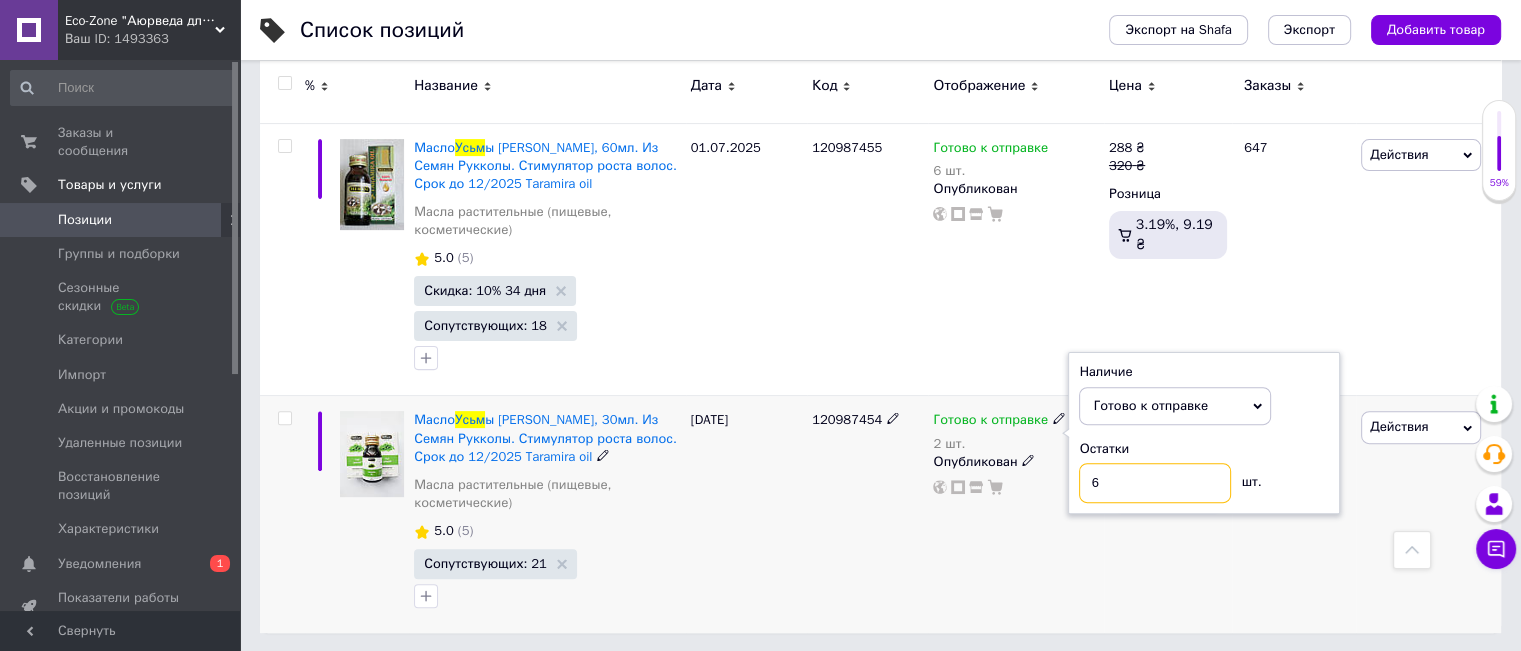 type on "6" 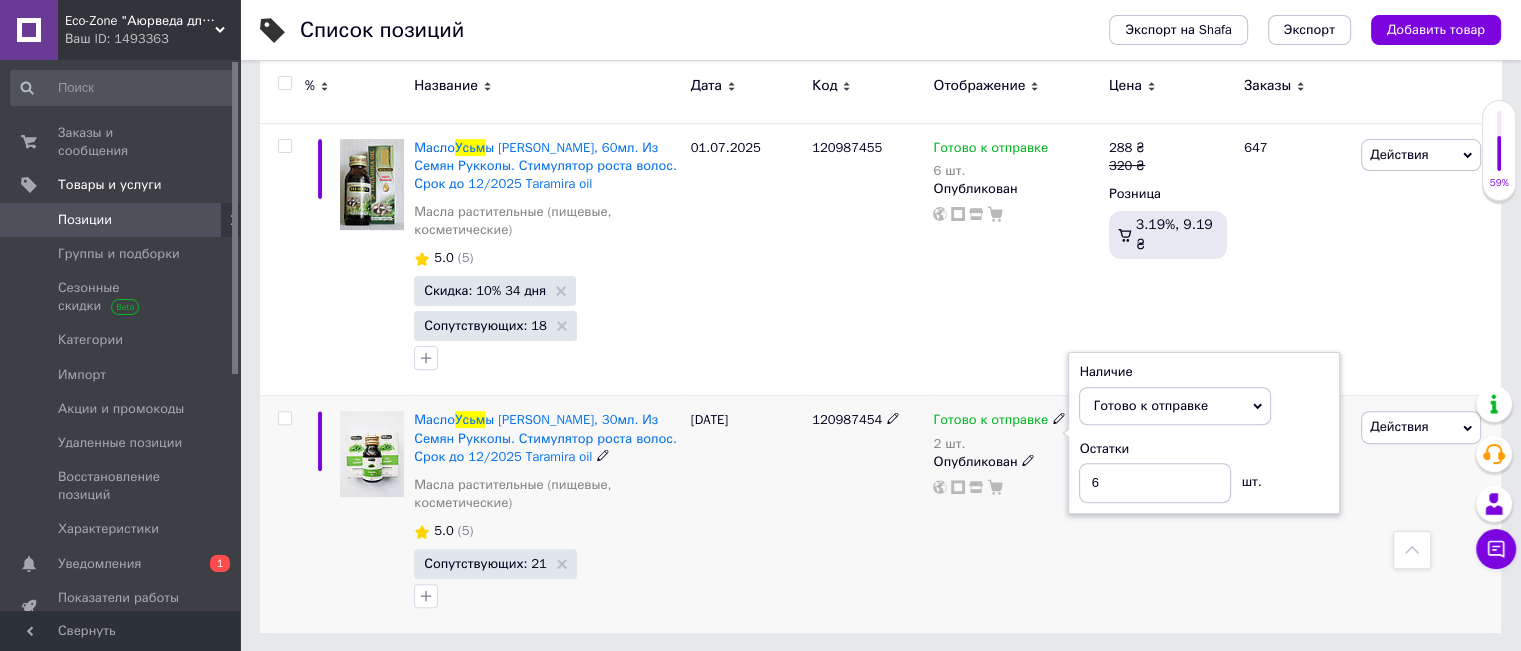 click on "Готово к отправке 2 шт. Наличие Готово к отправке В наличии Нет в наличии Под заказ Остатки 6 шт. Опубликован" at bounding box center (1015, 514) 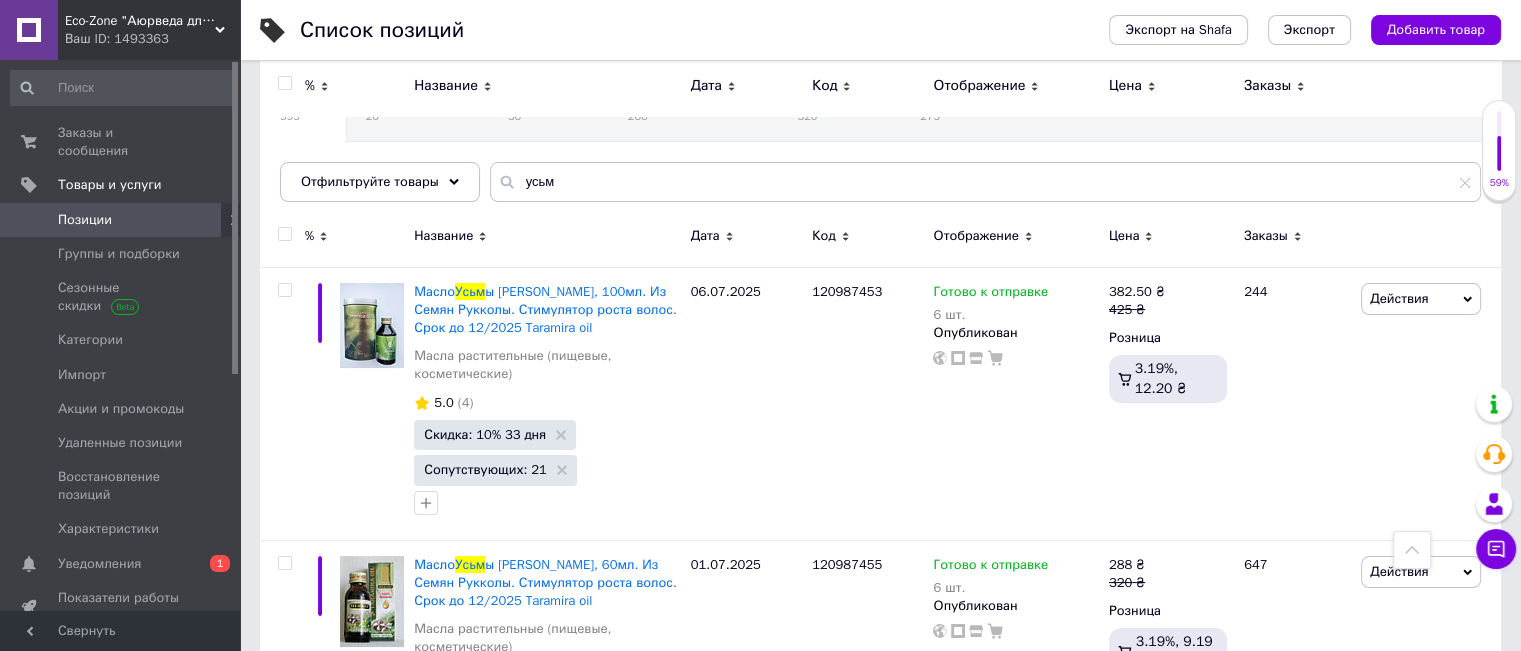 scroll, scrollTop: 0, scrollLeft: 0, axis: both 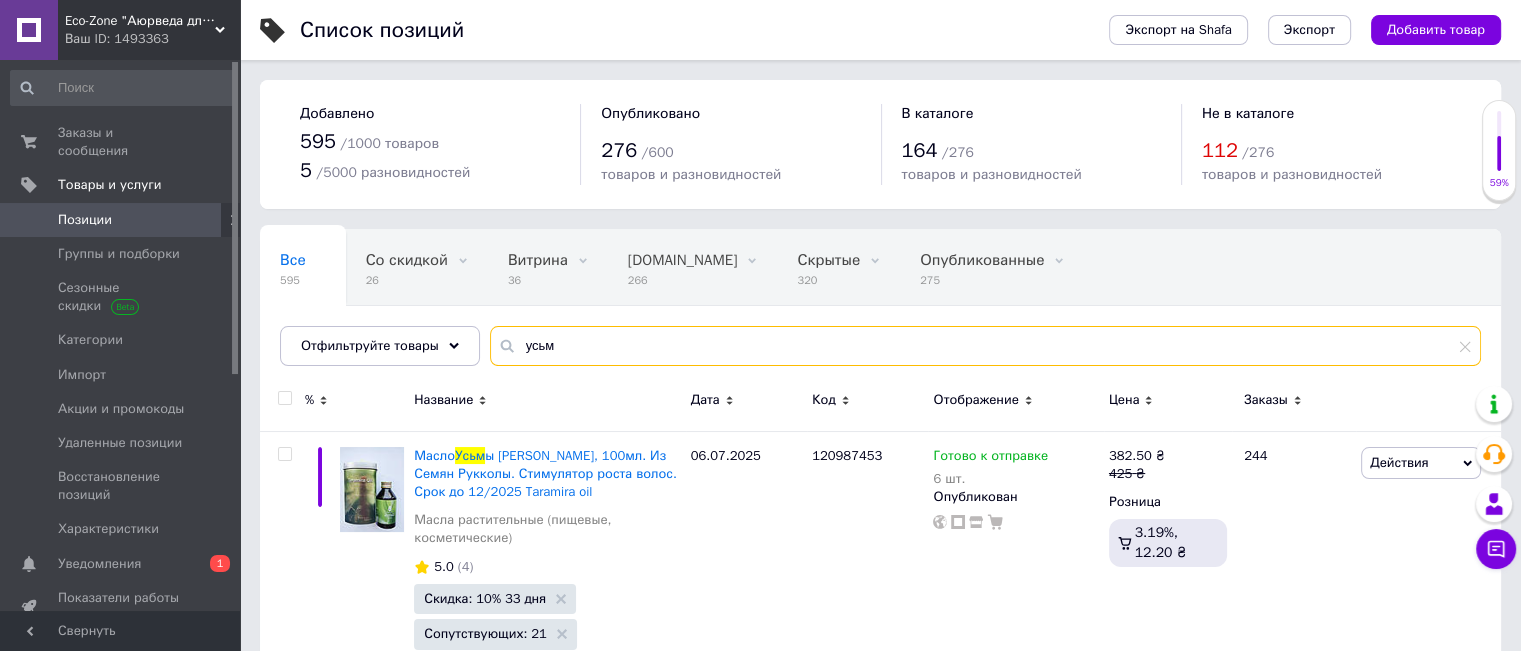 drag, startPoint x: 529, startPoint y: 339, endPoint x: 495, endPoint y: 336, distance: 34.132095 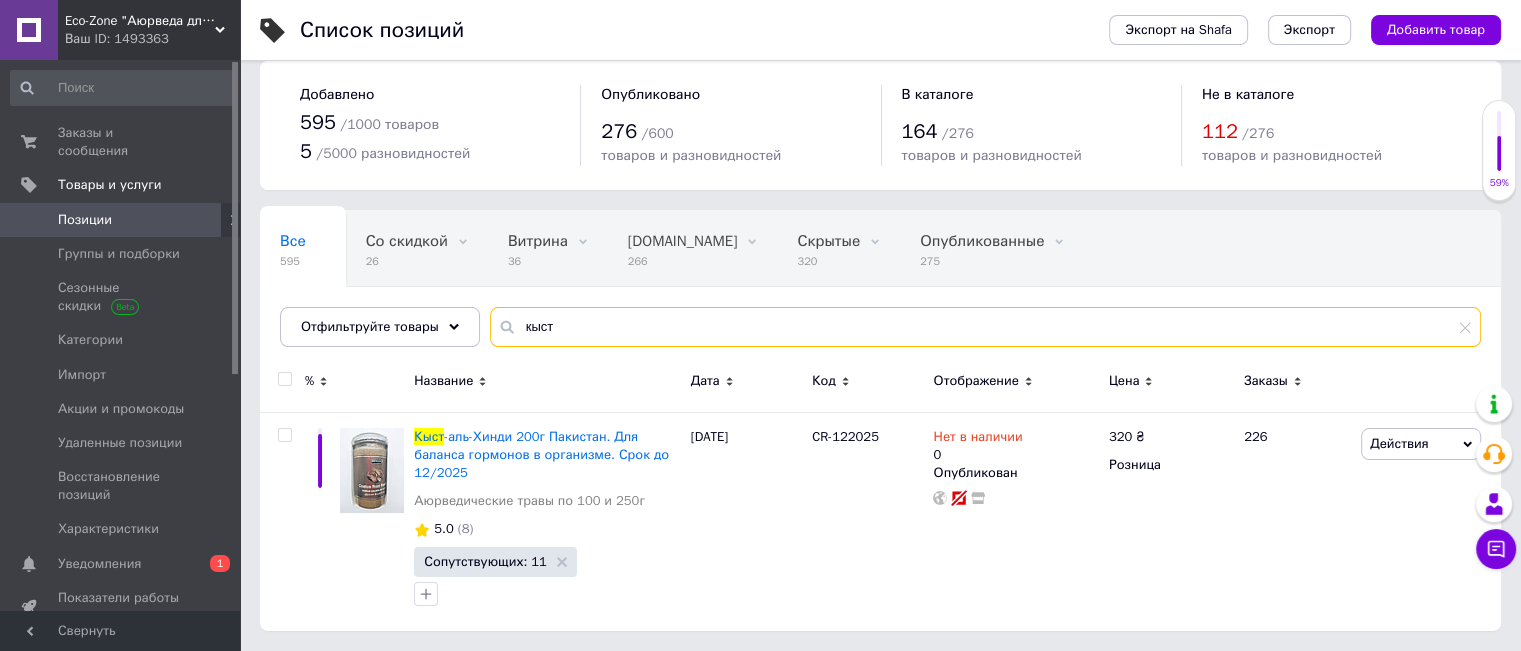 scroll, scrollTop: 0, scrollLeft: 0, axis: both 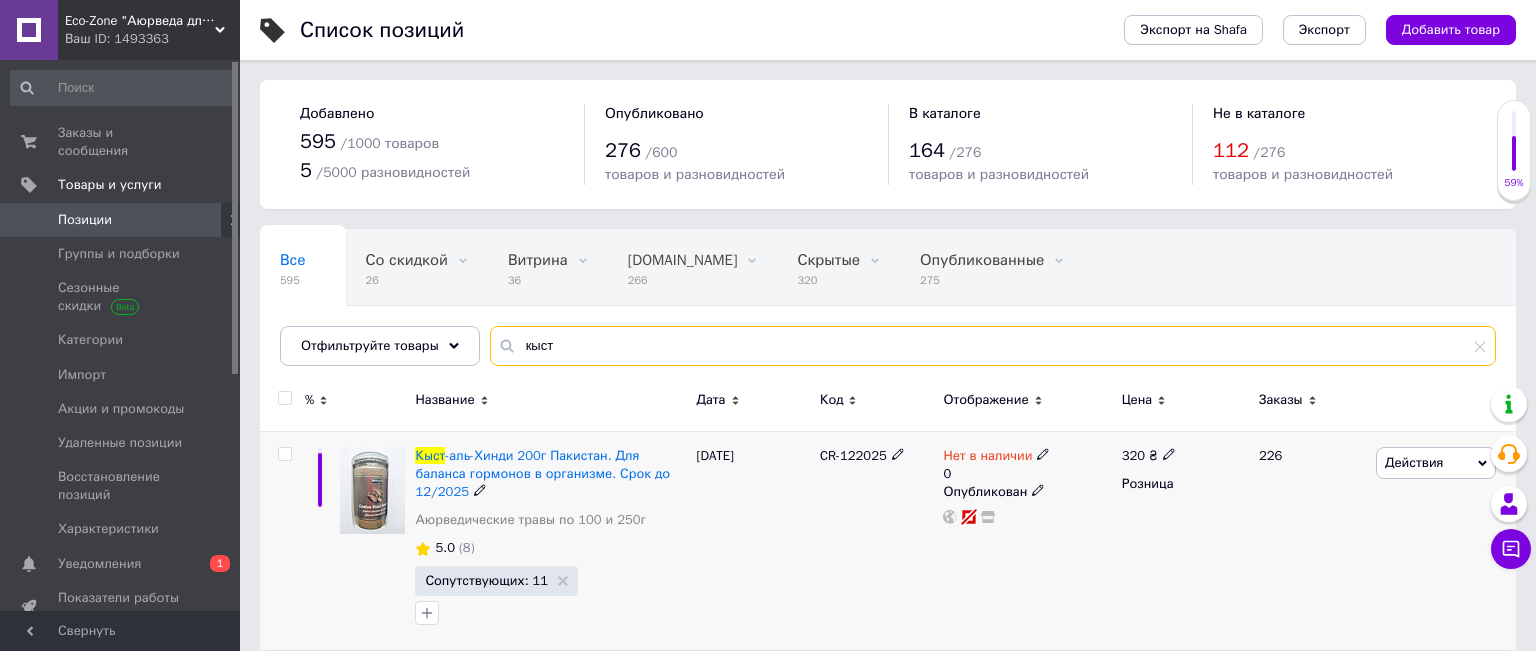 type on "кыст" 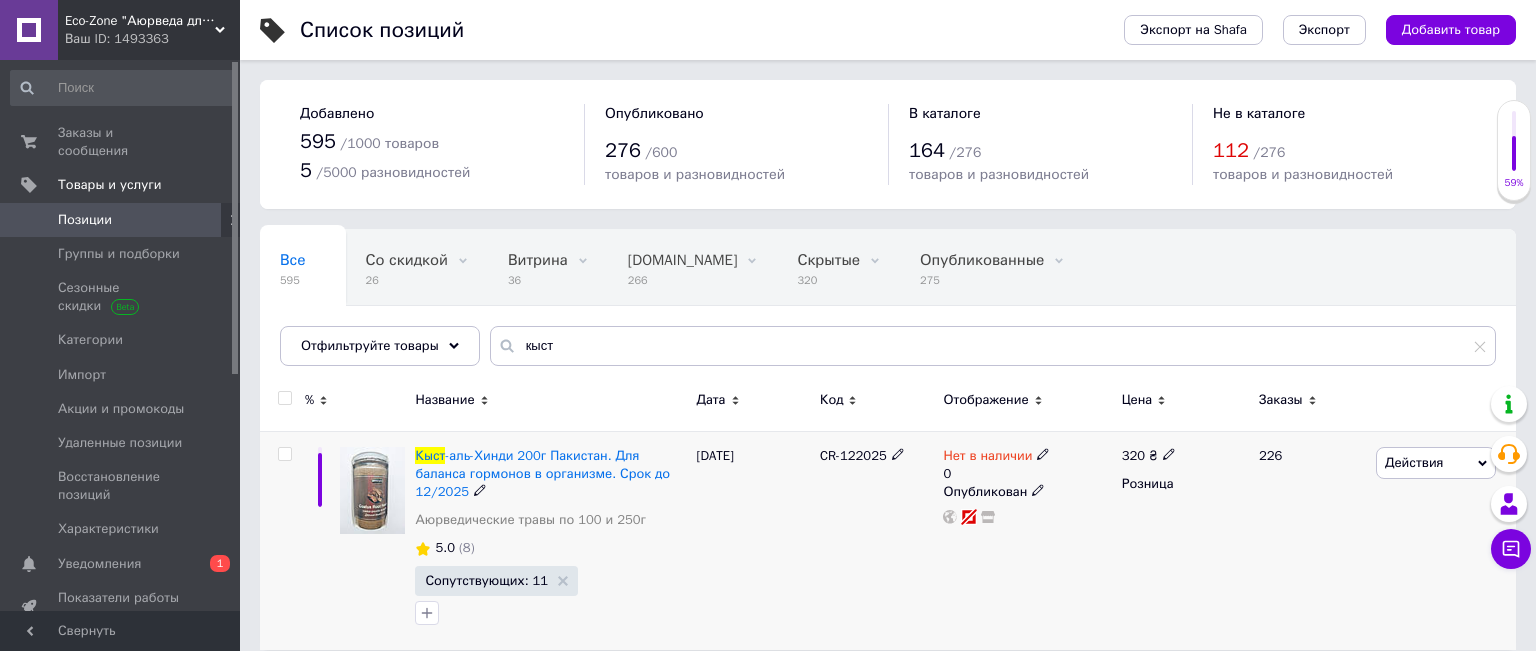 click on "Нет в наличии" at bounding box center [987, 458] 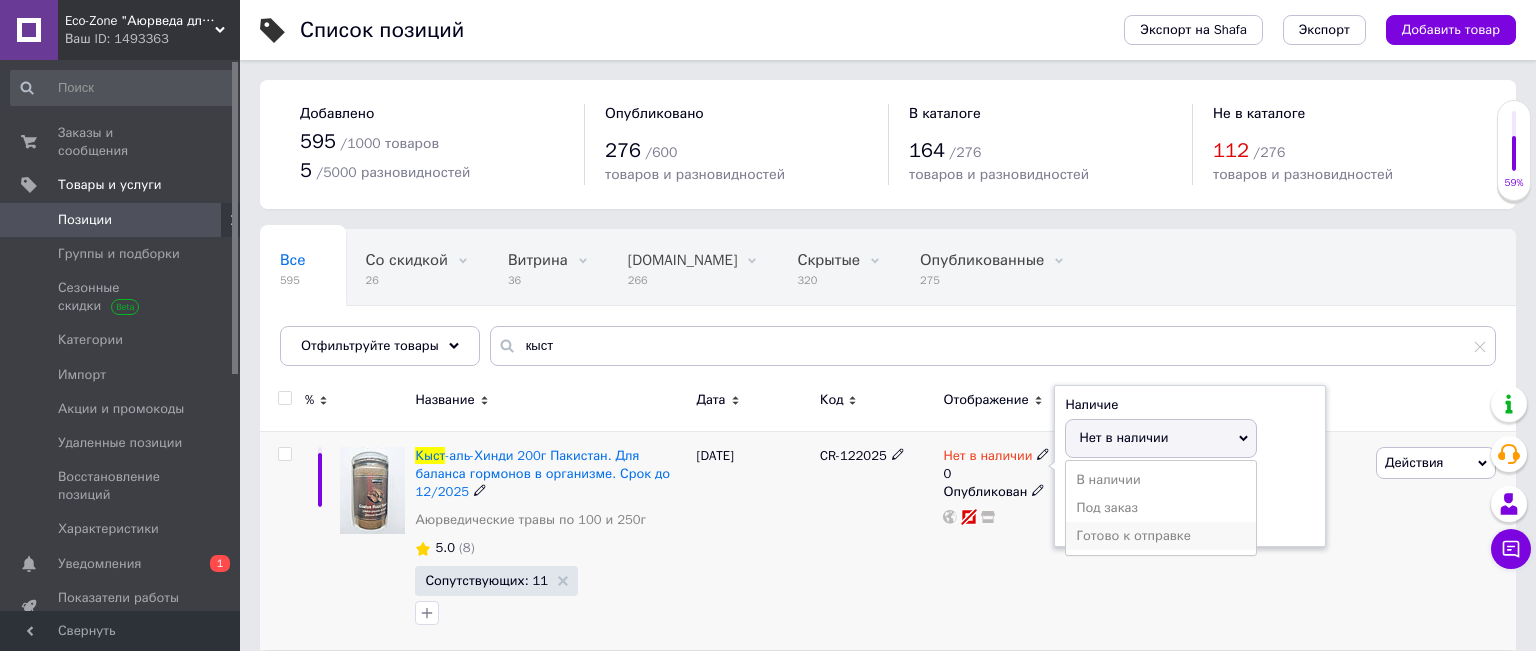 click on "Готово к отправке" at bounding box center (1161, 536) 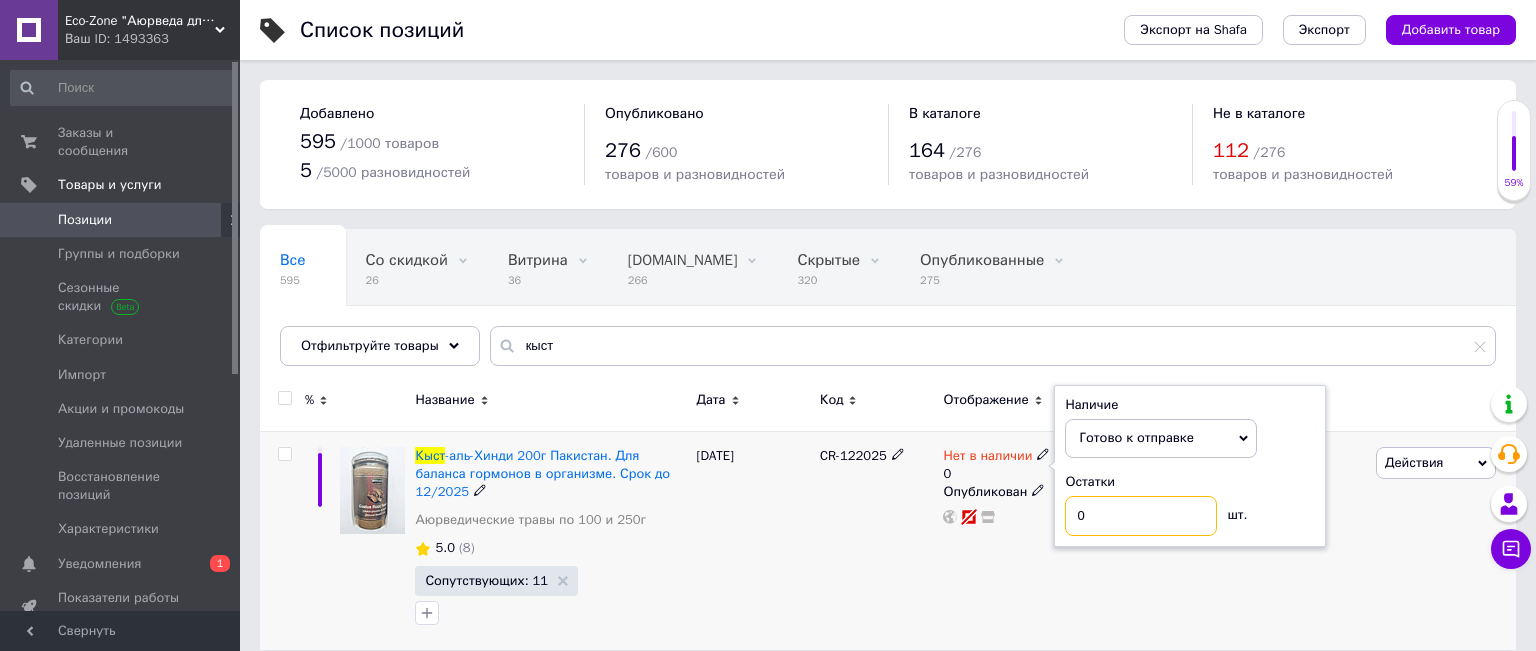 drag, startPoint x: 1106, startPoint y: 521, endPoint x: 1052, endPoint y: 515, distance: 54.33231 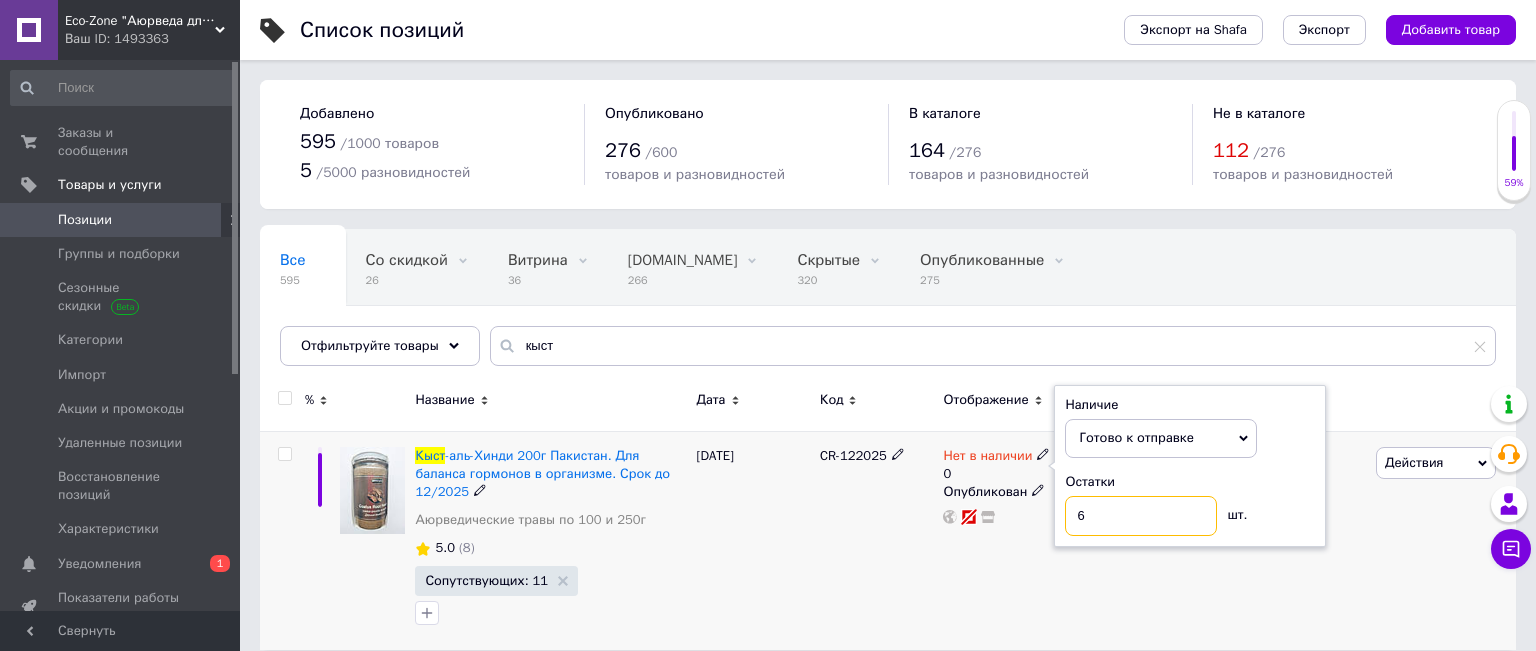 type on "6" 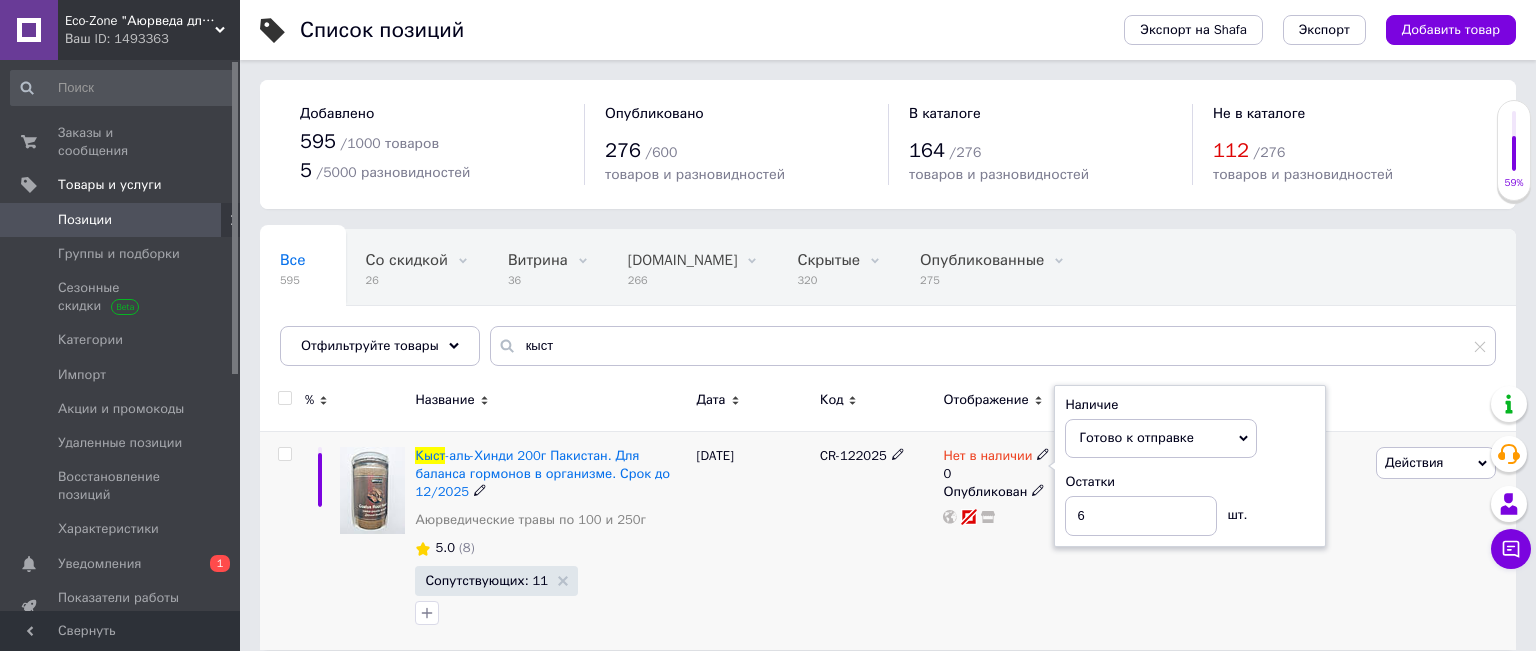 click on "CR-122025" at bounding box center (876, 540) 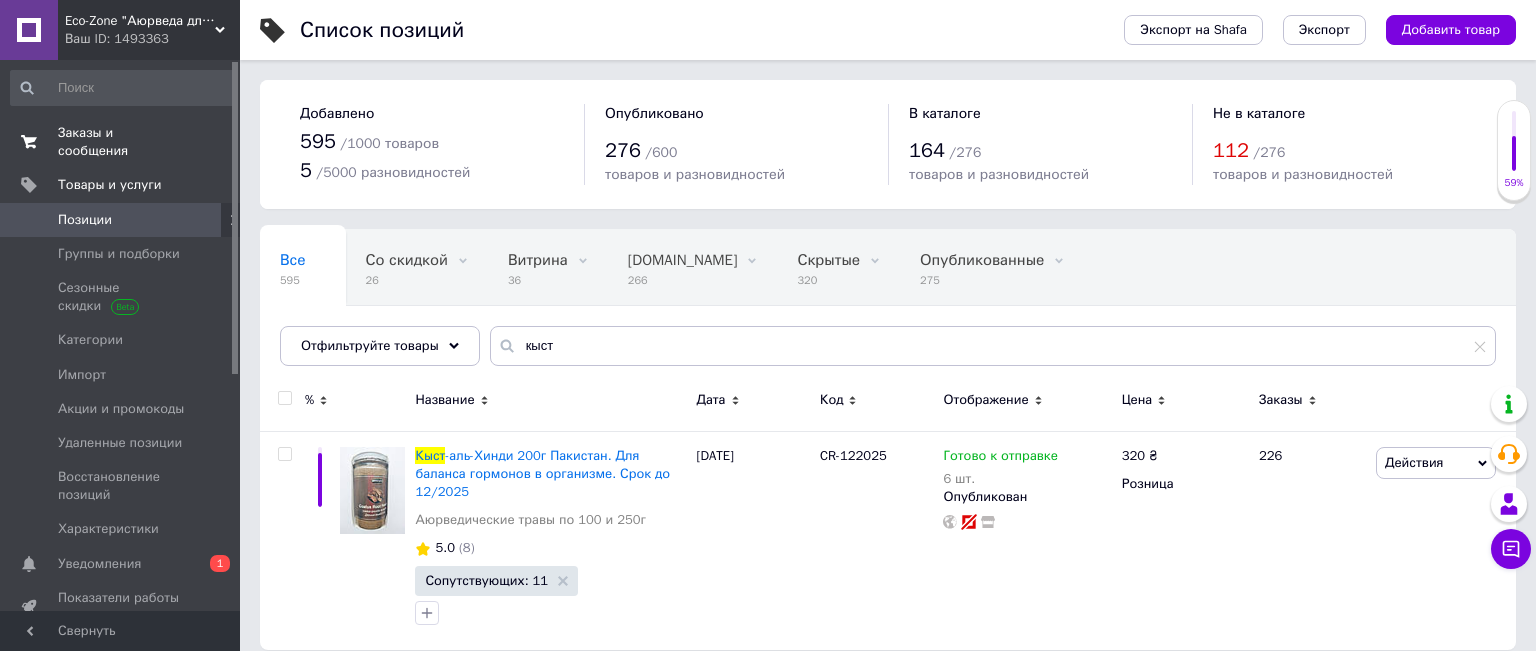 click on "Заказы и сообщения" at bounding box center (121, 142) 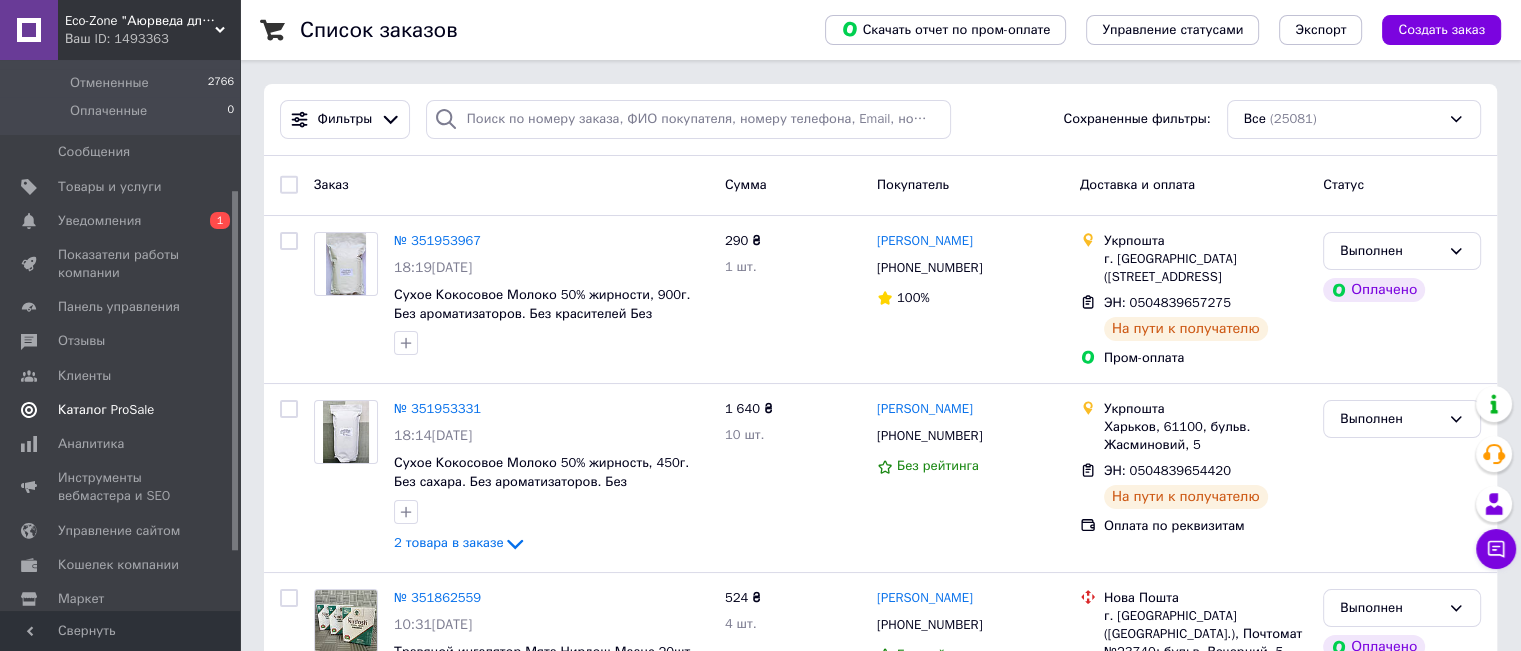 click on "Каталог ProSale" at bounding box center (106, 410) 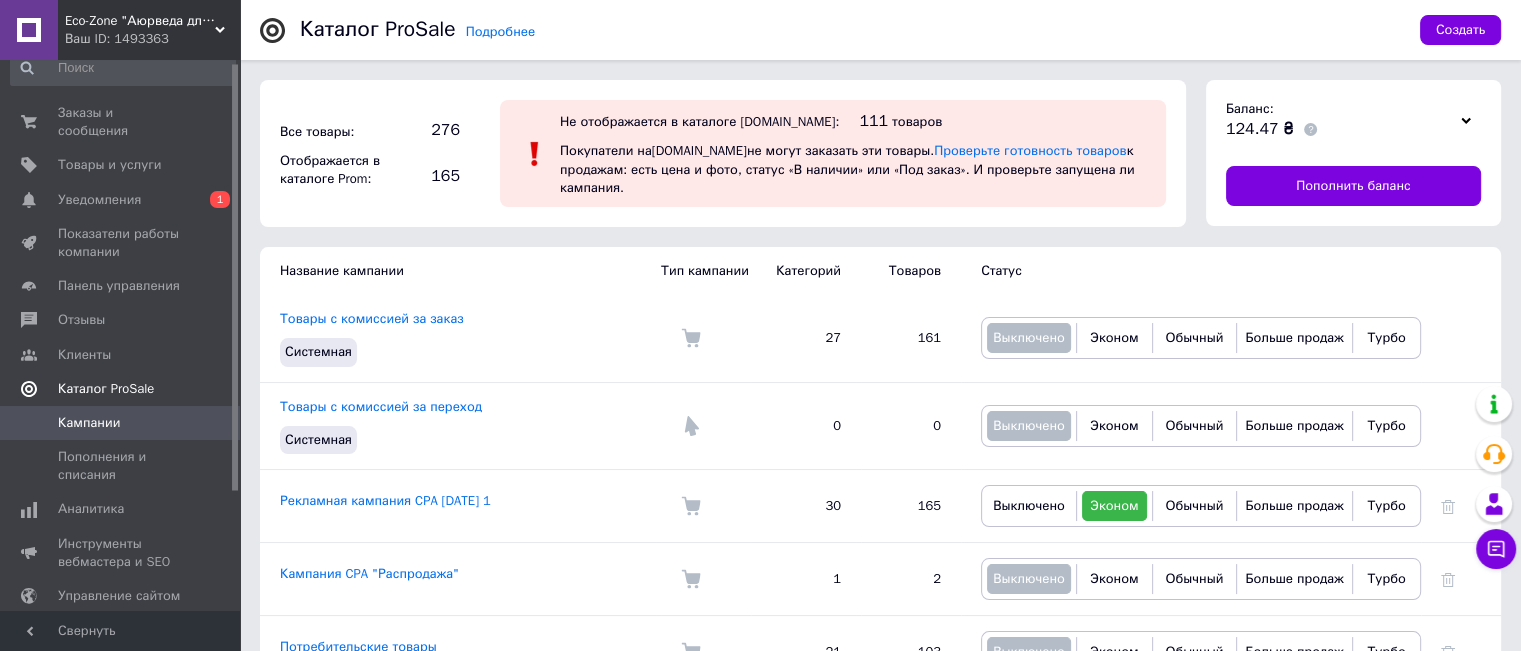 scroll, scrollTop: 0, scrollLeft: 0, axis: both 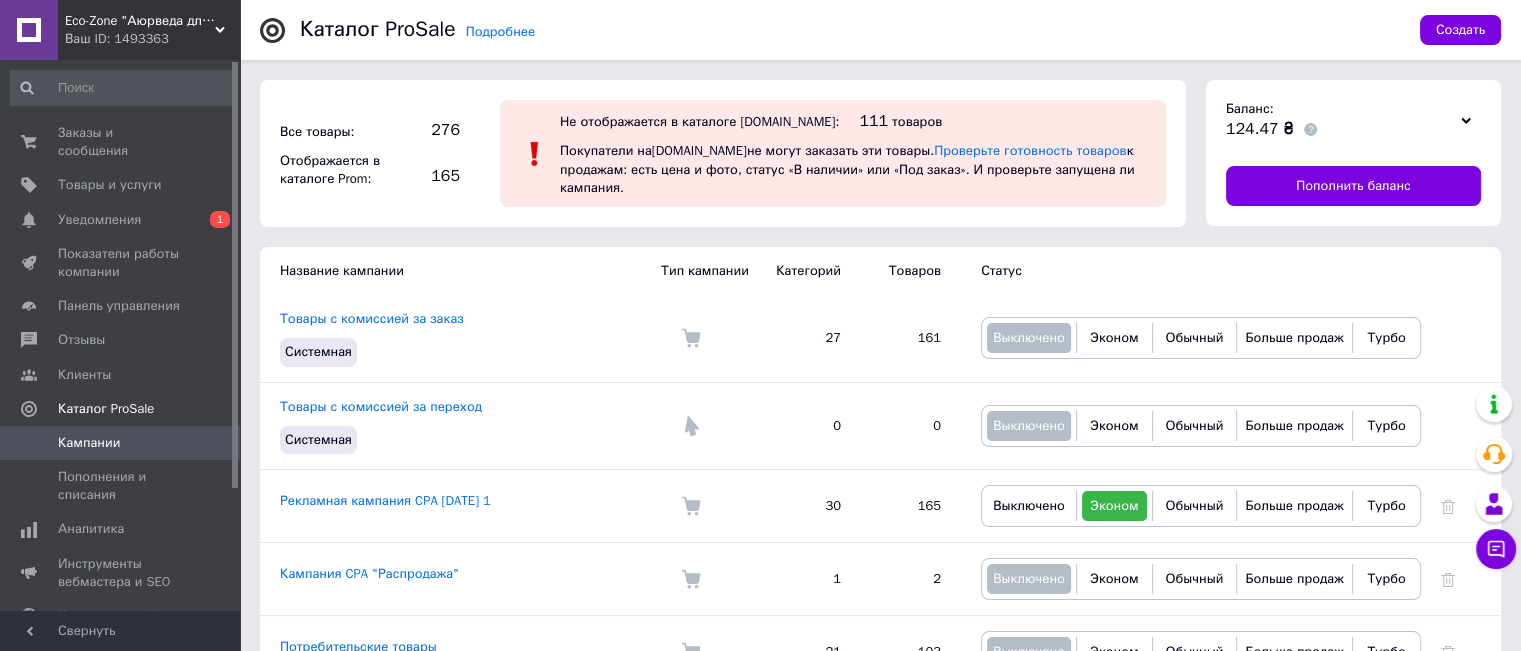click on "Все товары: 276 Отображается в каталоге Prom: 165 Не отображается в каталоге Prom.ua: 111   товаров Покупатели на  Prom.ua  не могут заказать эти товары.
Проверьте готовность товаров  к продажам:
есть цена и фото, статус «В наличии» или «Под заказ».
И проверьте запущена ли кампания." at bounding box center [723, 153] 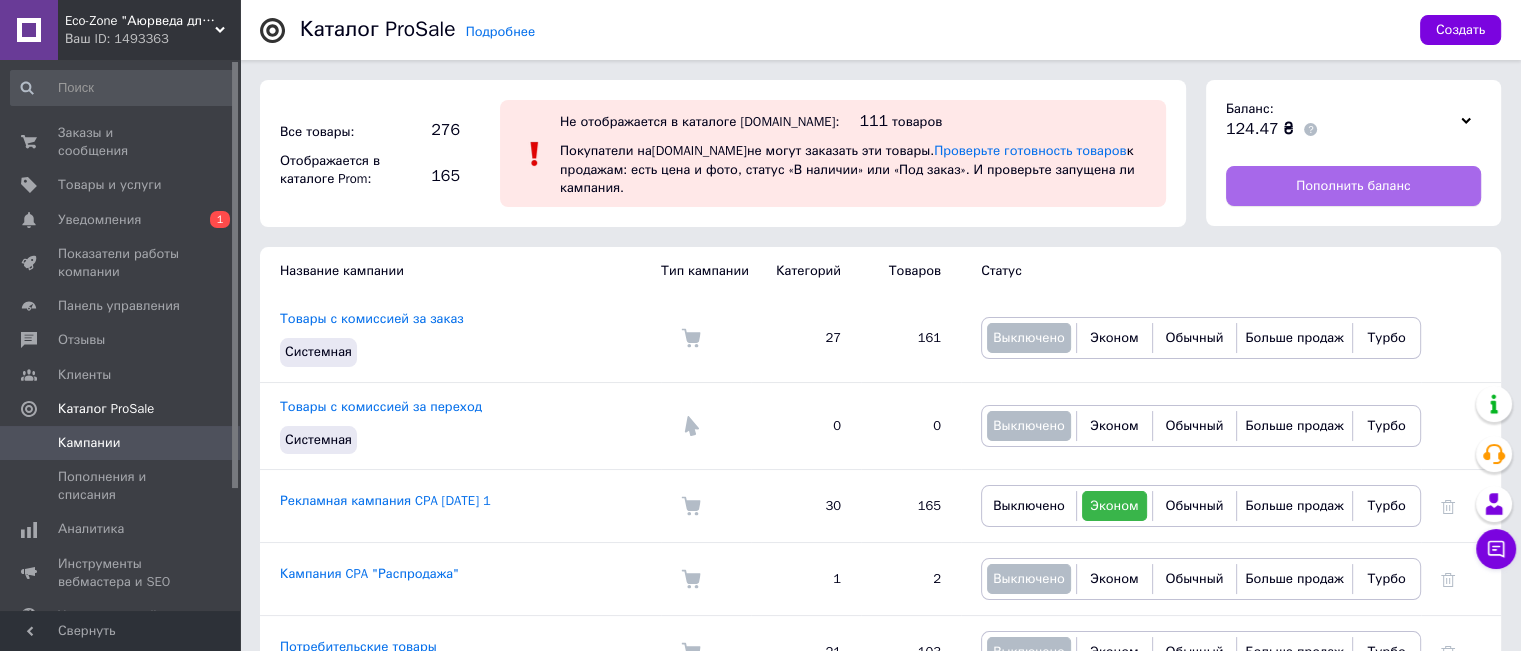 click on "Пополнить баланс" at bounding box center [1353, 186] 